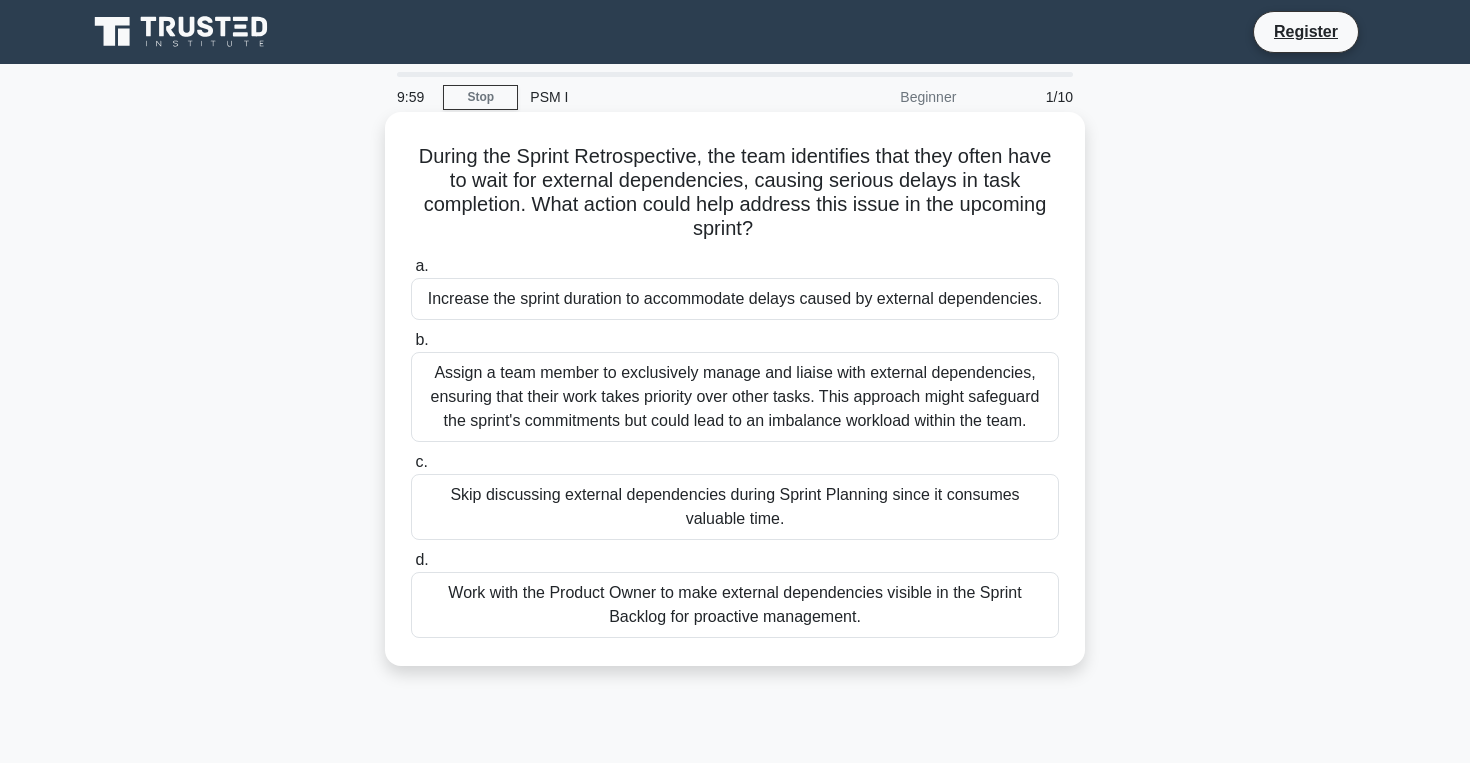 scroll, scrollTop: 0, scrollLeft: 0, axis: both 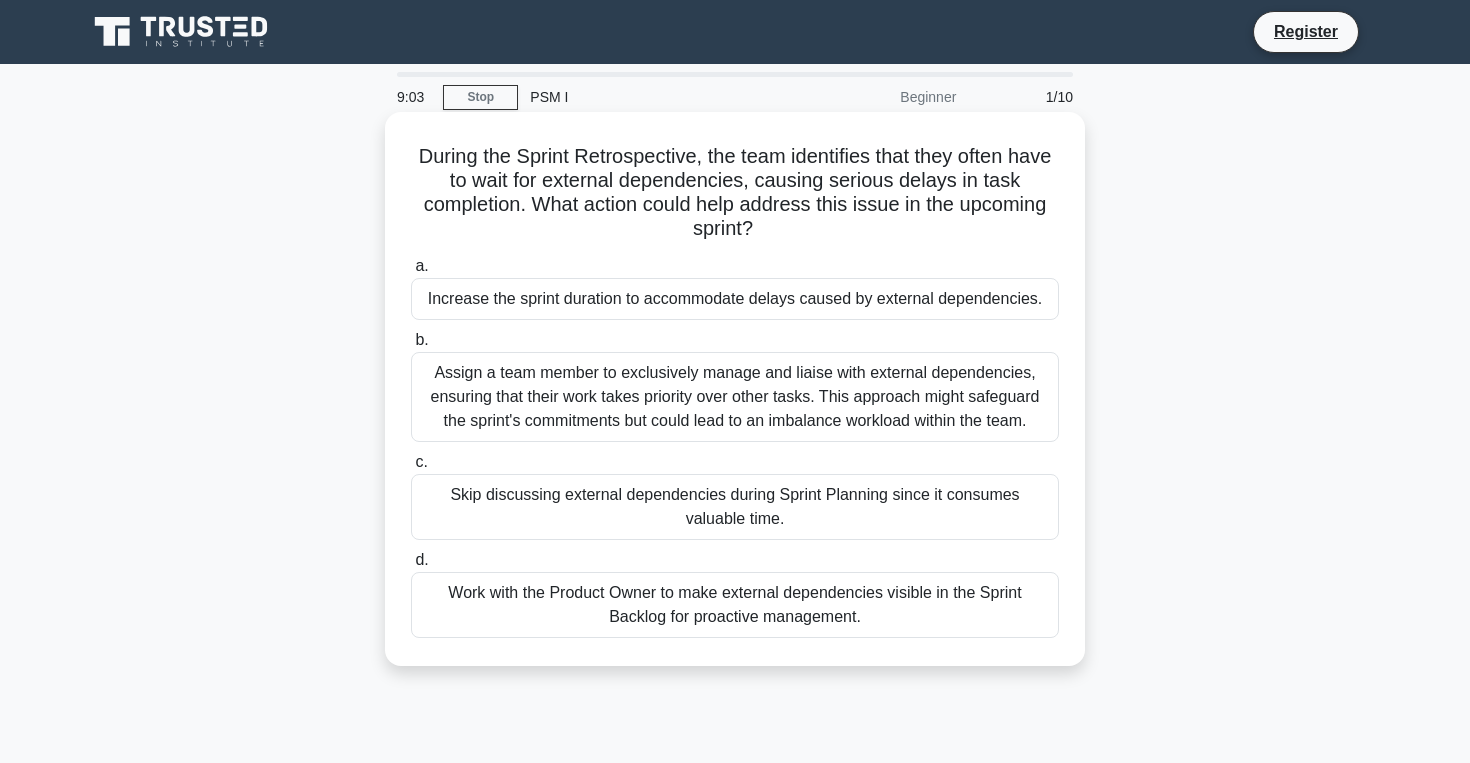 click on "Increase the sprint duration to accommodate delays caused by external dependencies." at bounding box center (735, 299) 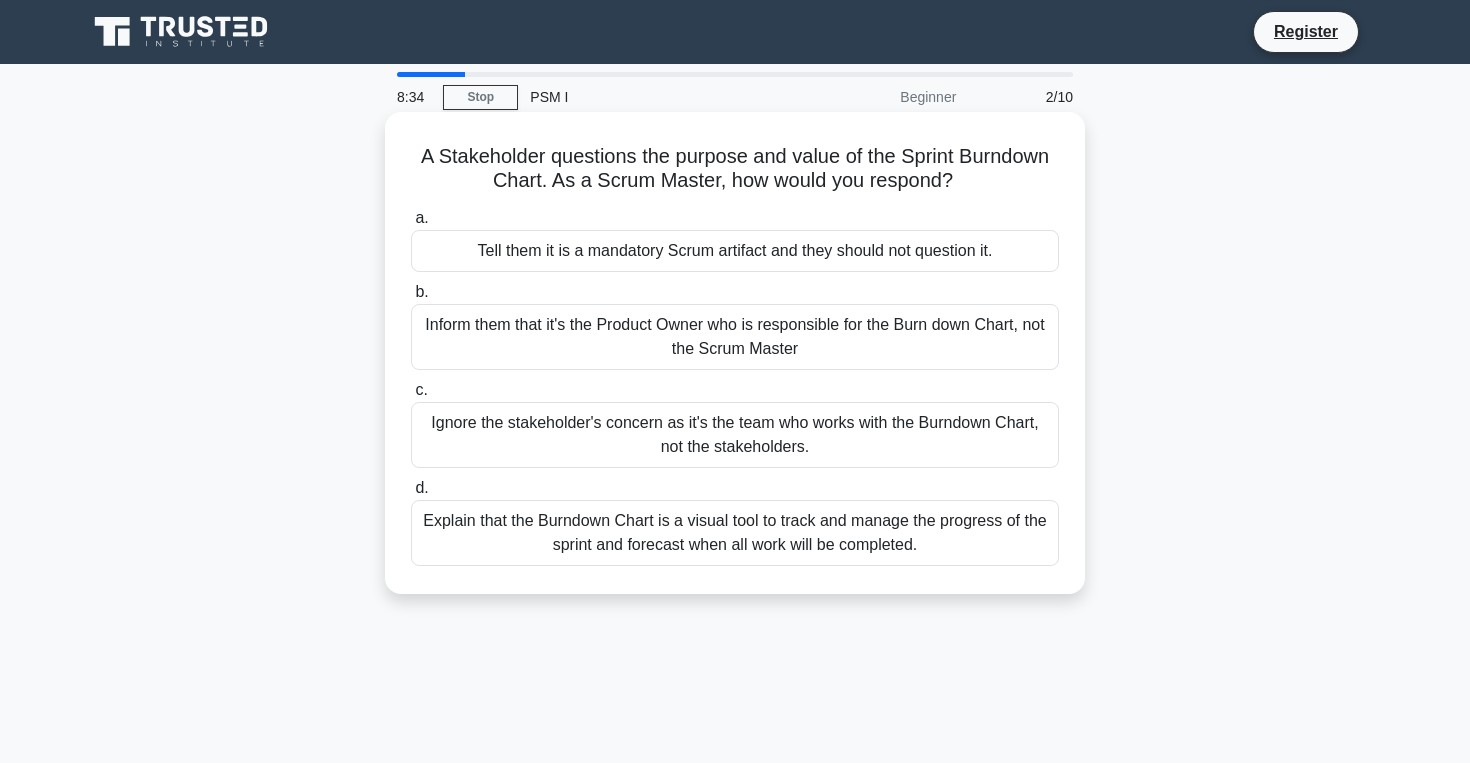 click on "Inform them that it's the Product Owner who is responsible for the Burn down Chart, not the Scrum Master" at bounding box center [735, 337] 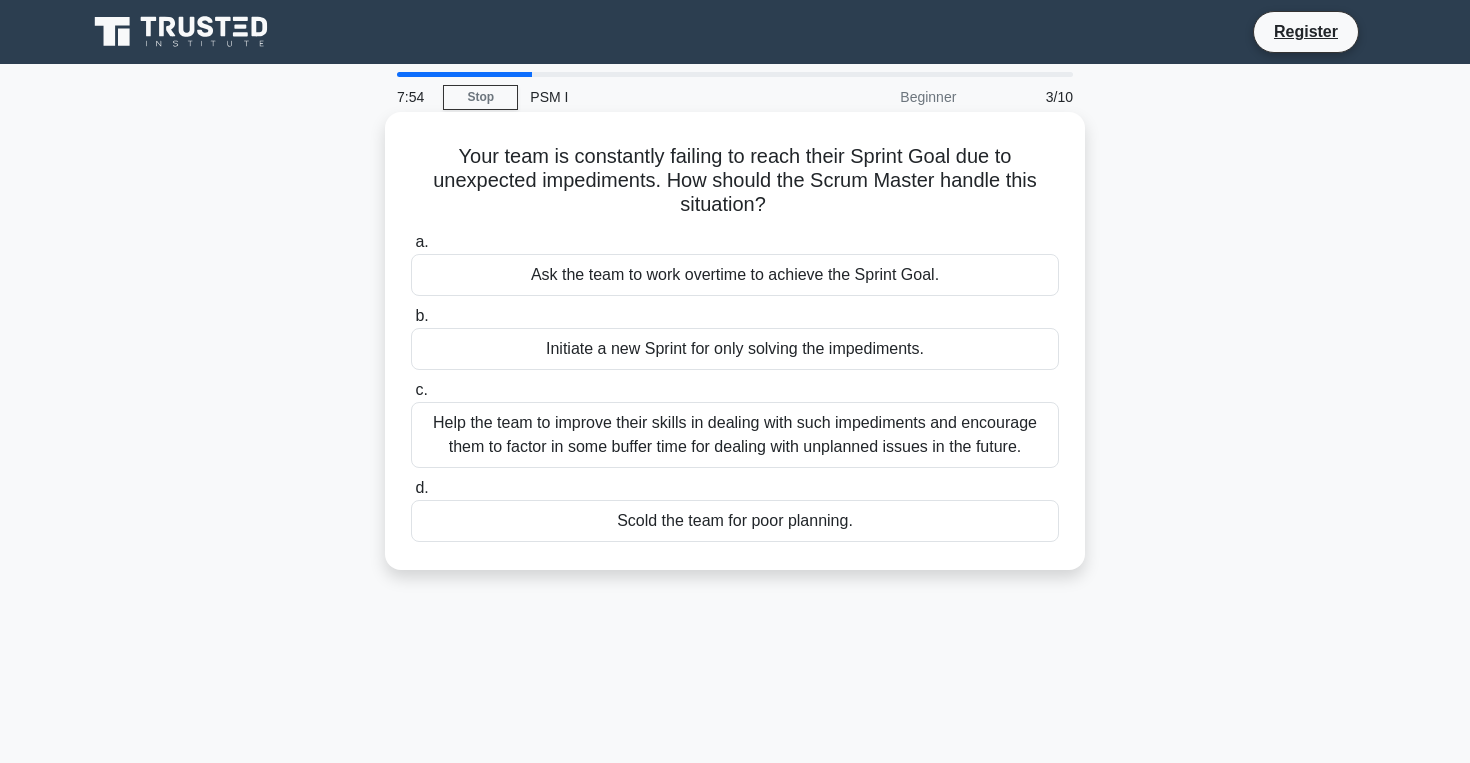 click on "Help the team to improve their skills in dealing with such impediments and encourage them to factor in some buffer time for dealing with unplanned issues in the future." at bounding box center [735, 435] 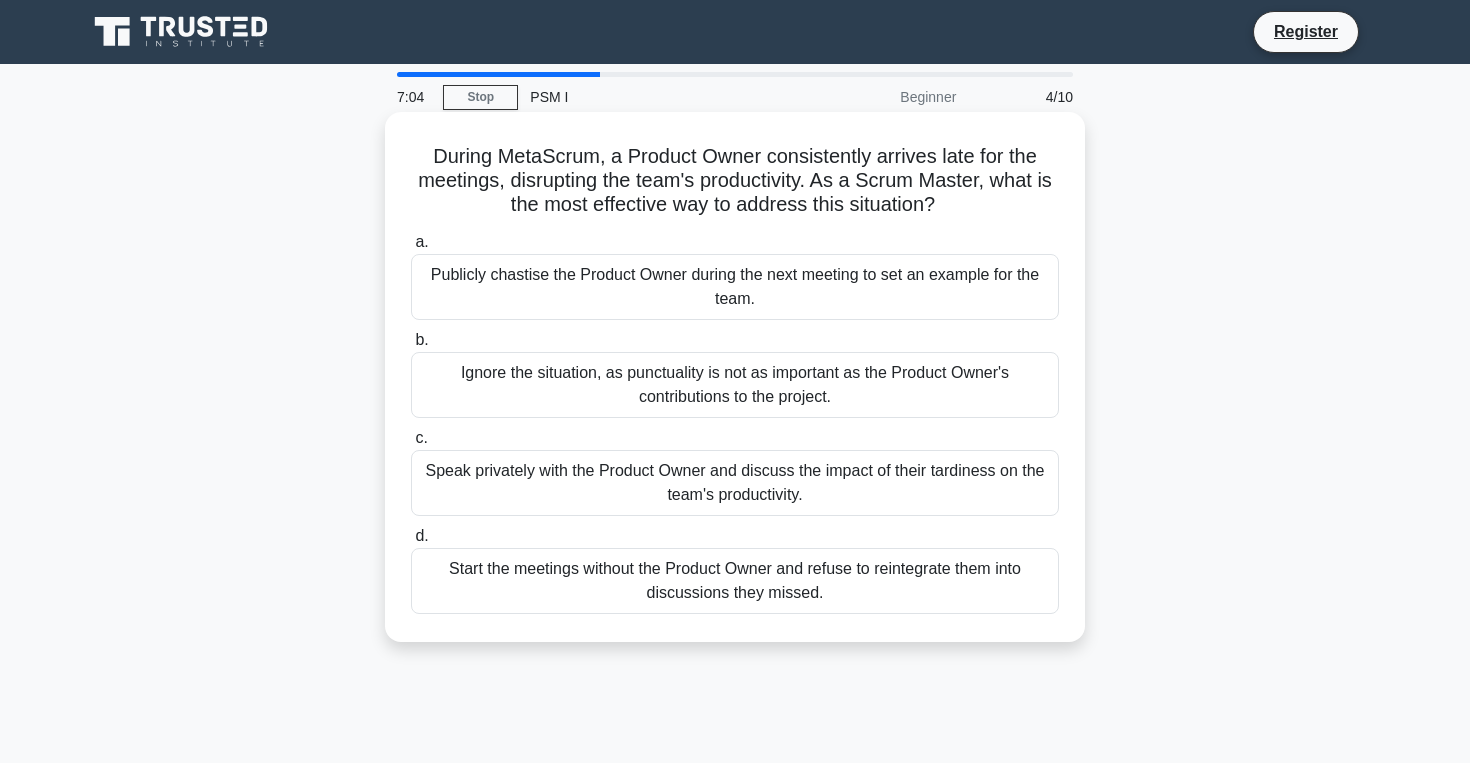 click on "Ignore the situation, as punctuality is not as important as the Product Owner's contributions to the project." at bounding box center [735, 385] 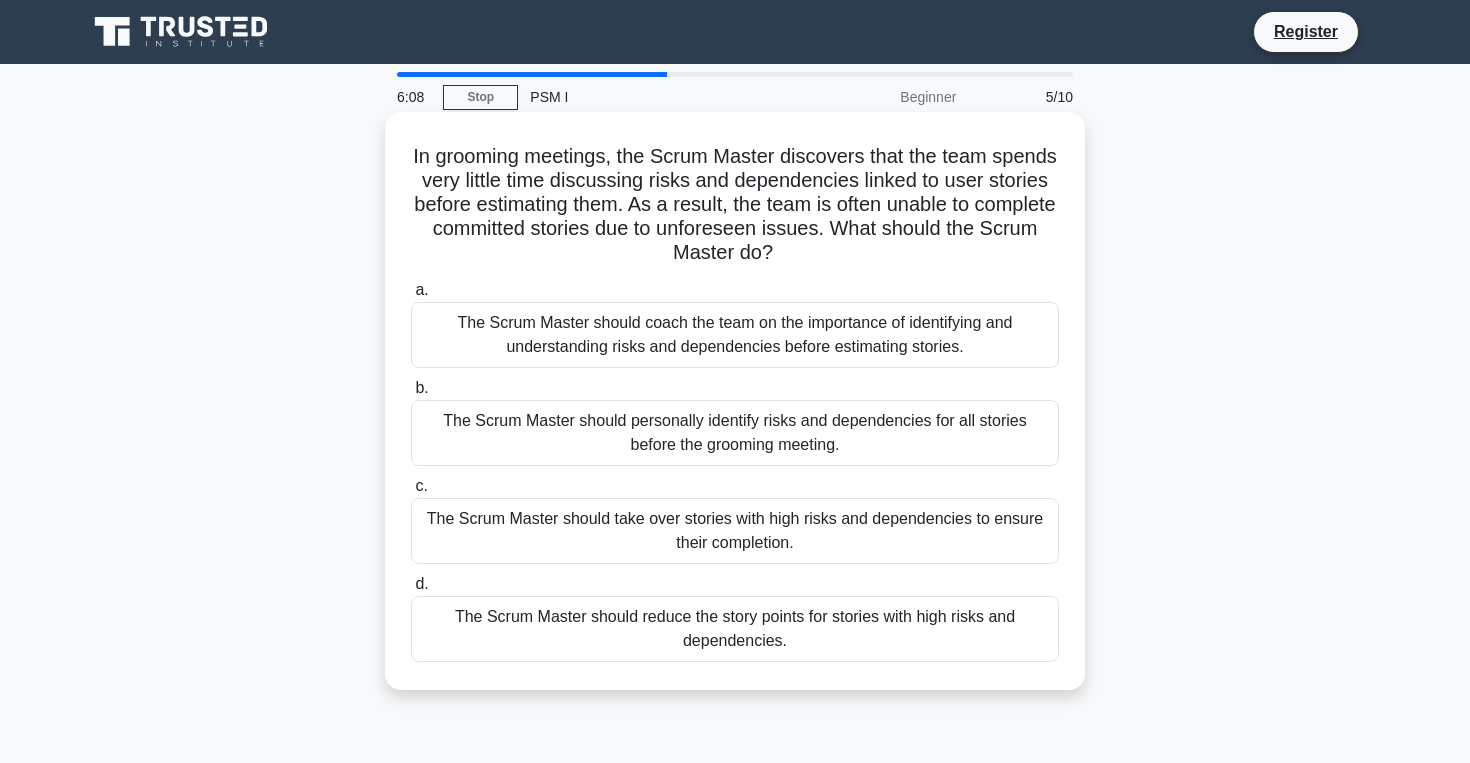 click on "The Scrum Master should coach the team on the importance of identifying and understanding risks and dependencies before estimating stories." at bounding box center [735, 335] 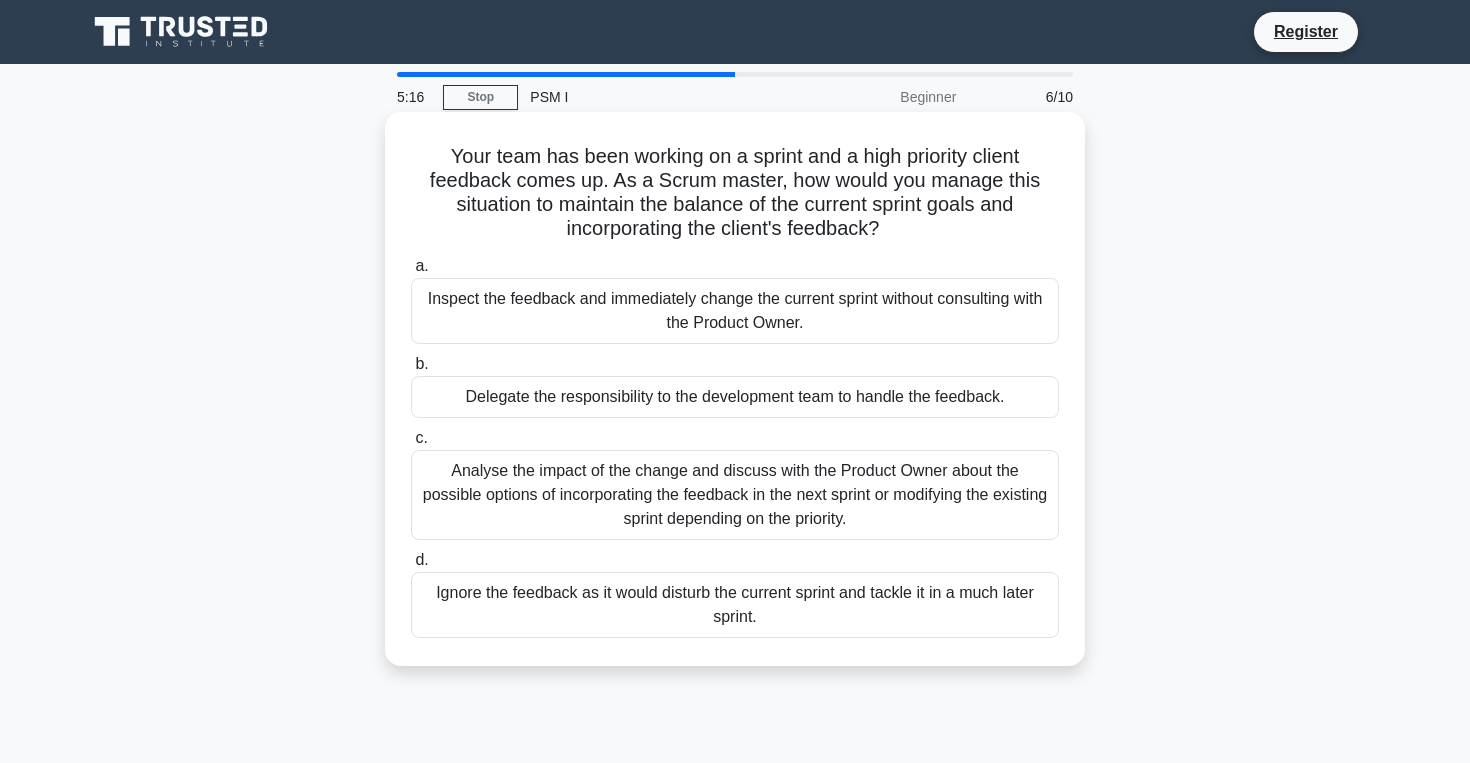 click on "Delegate the responsibility to the development team to handle the feedback." at bounding box center (735, 397) 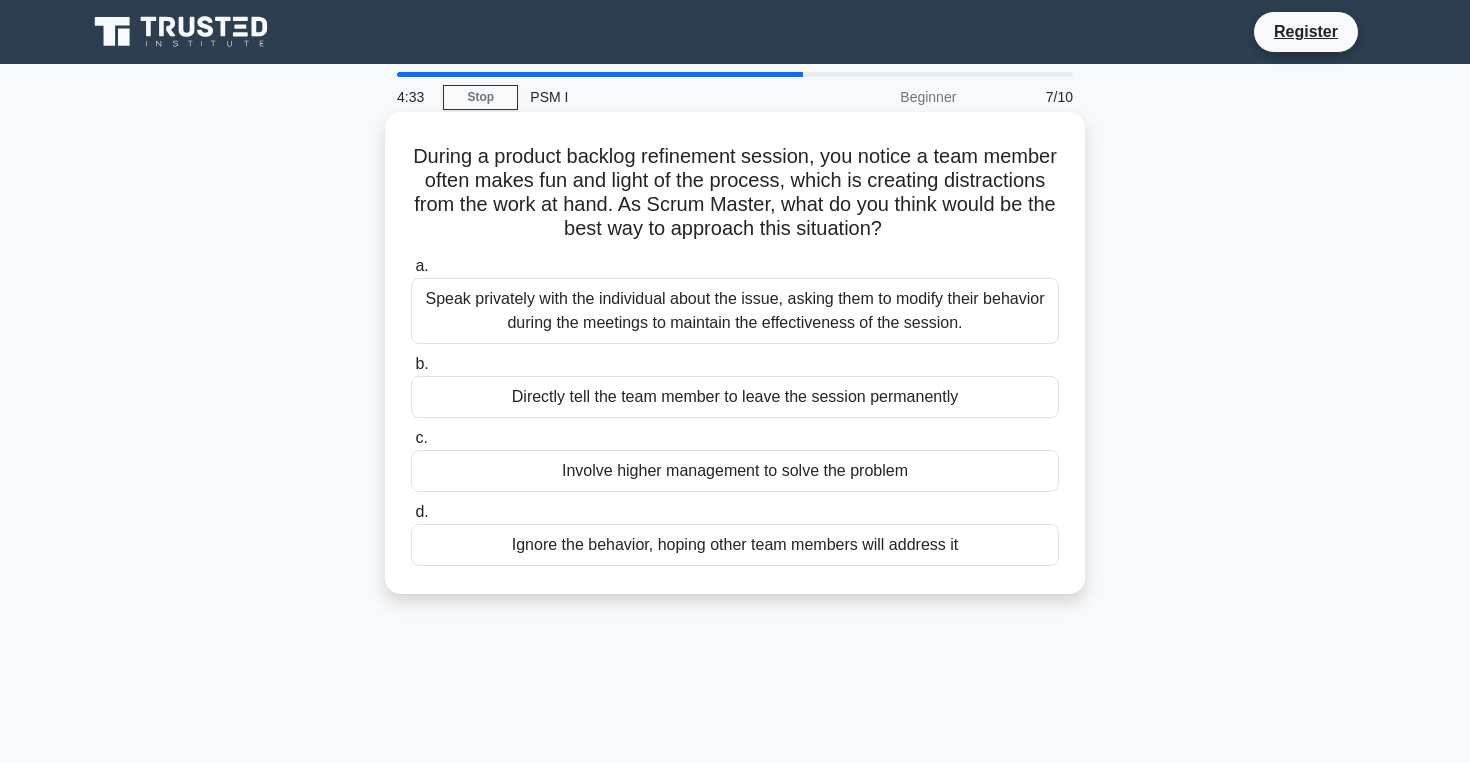 click on "Speak privately with the individual about the issue, asking them to modify their behavior during the meetings to maintain the effectiveness of the session." at bounding box center [735, 311] 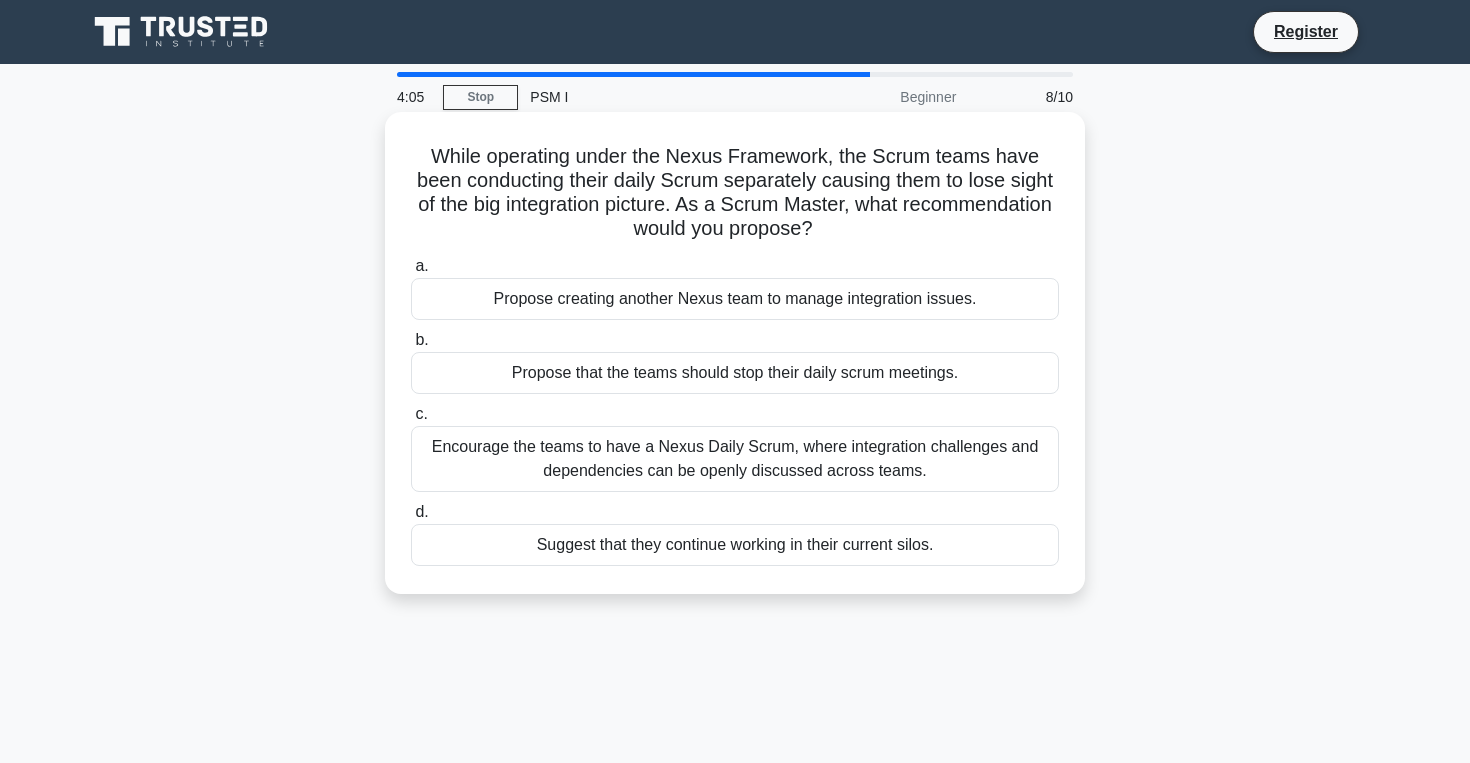 click on "Propose that the teams should stop their daily scrum meetings." at bounding box center [735, 373] 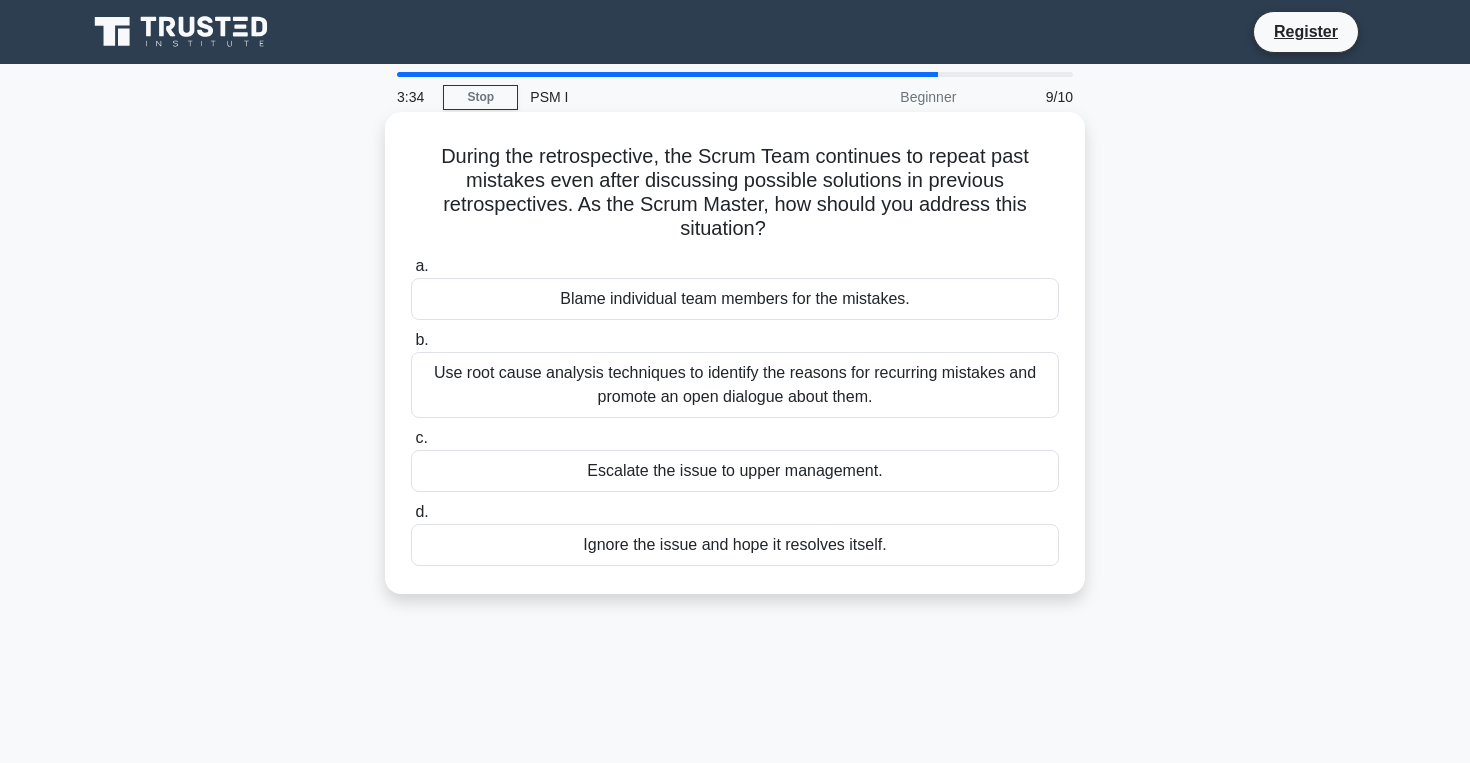 click on "Use root cause analysis techniques to identify the reasons for recurring mistakes and promote an open dialogue about them." at bounding box center (735, 385) 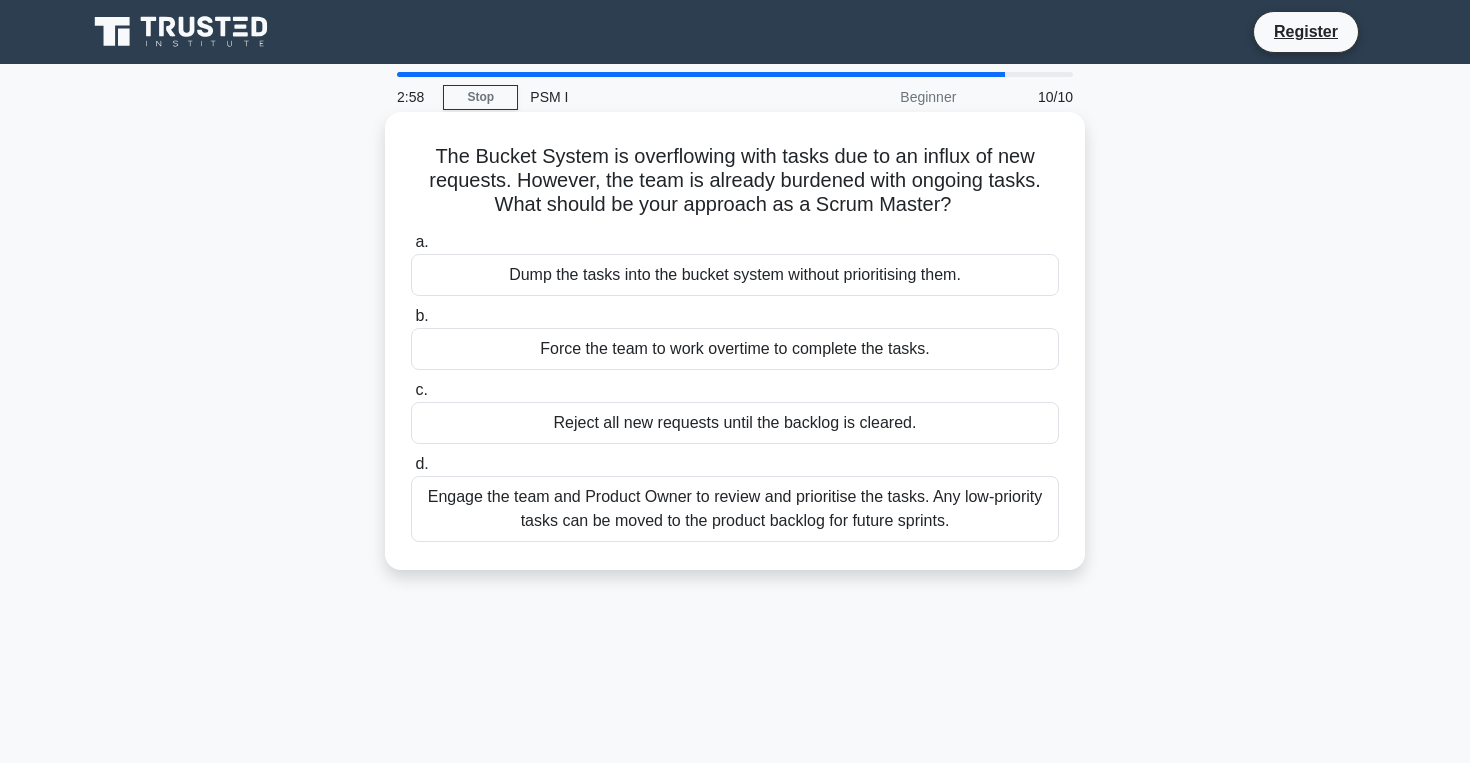 click on "Engage the team and Product Owner to review and prioritise the tasks. Any low-priority tasks can be moved to the product backlog for future sprints." at bounding box center (735, 509) 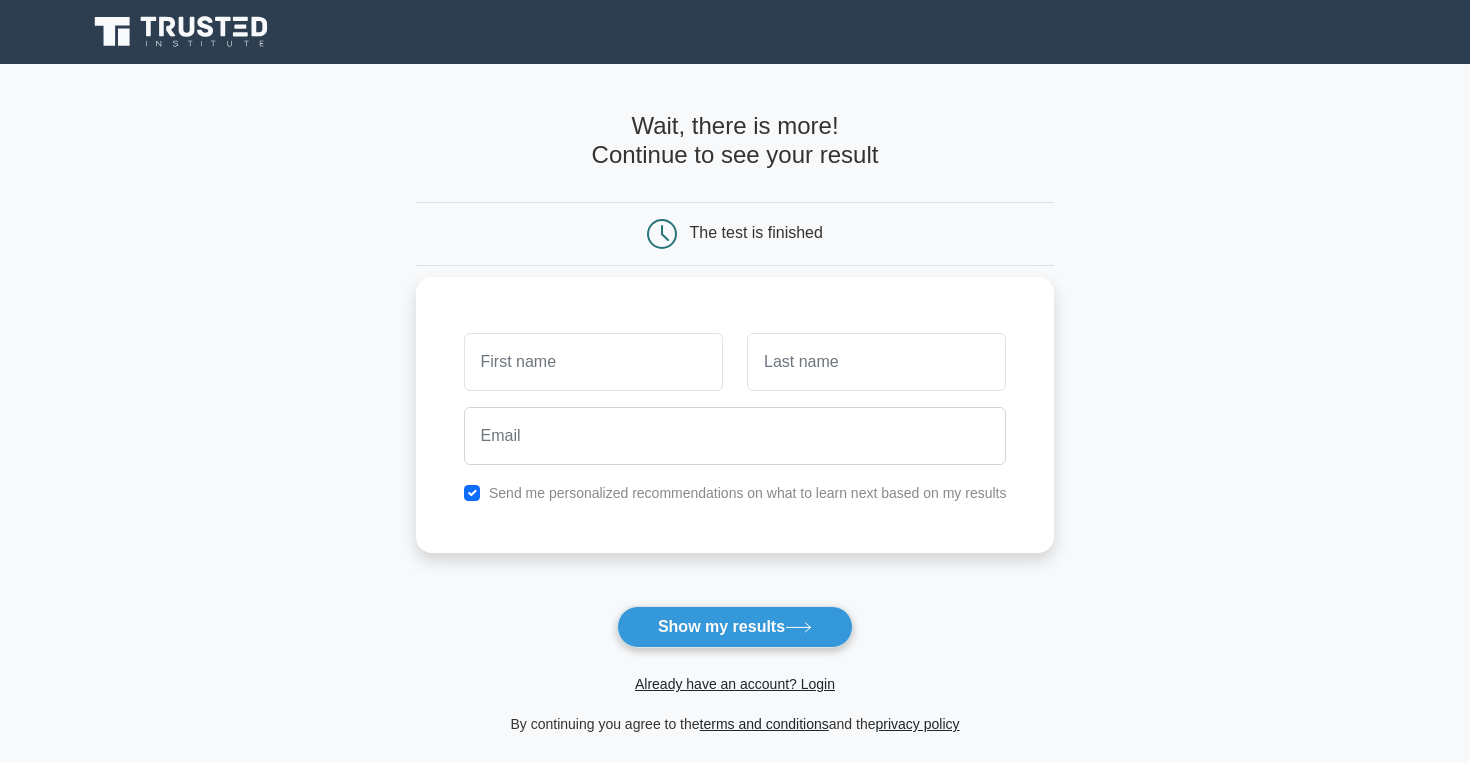 scroll, scrollTop: 0, scrollLeft: 0, axis: both 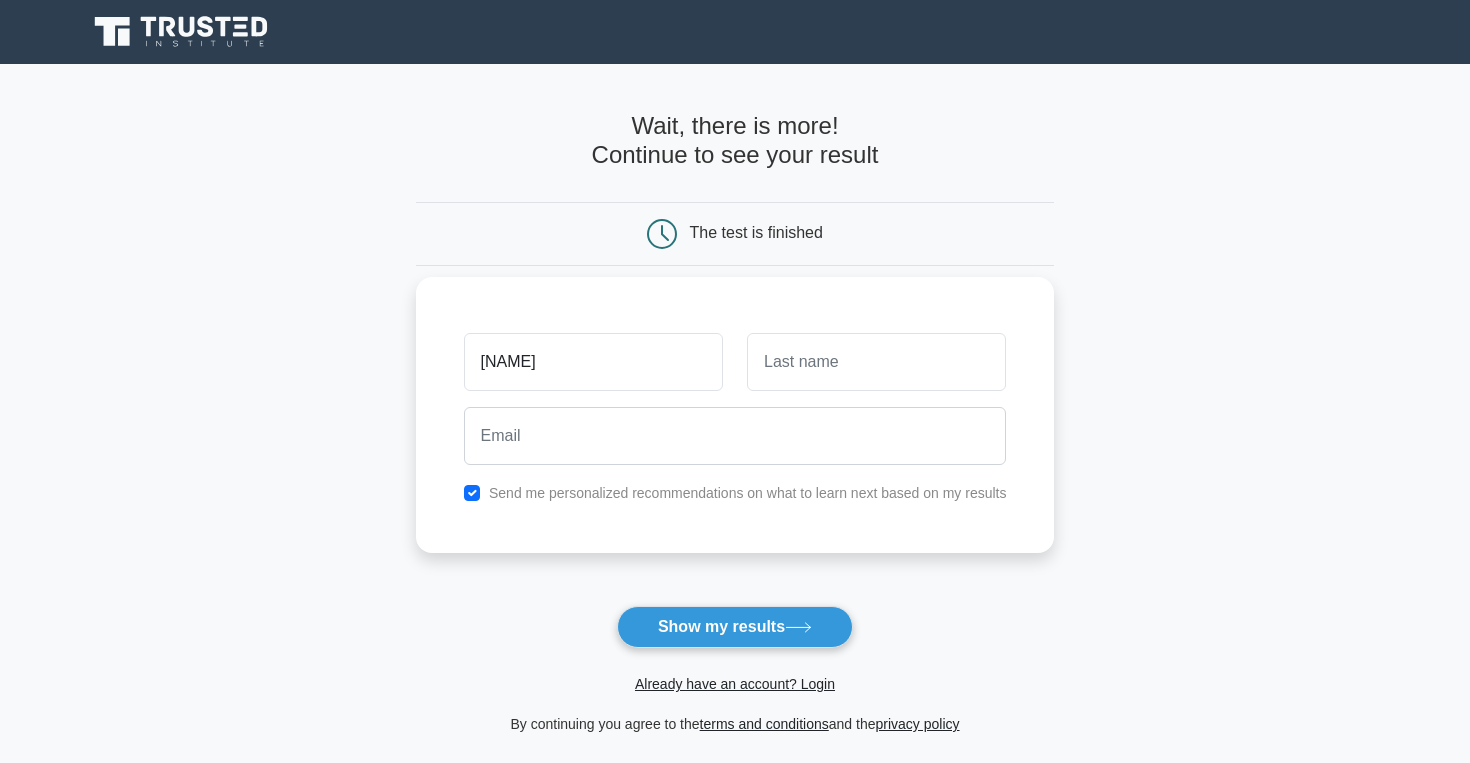 type on "[LAST]" 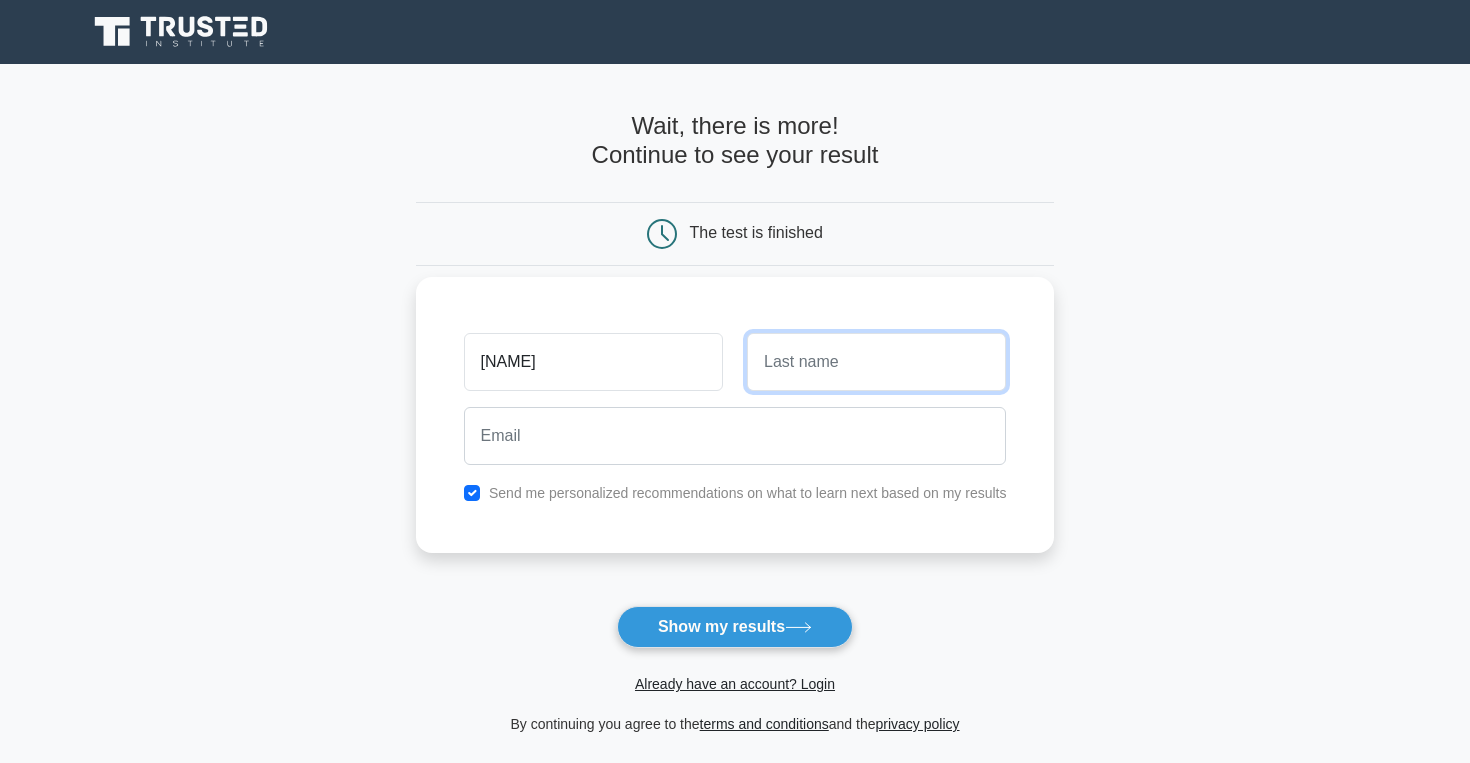 click at bounding box center [876, 362] 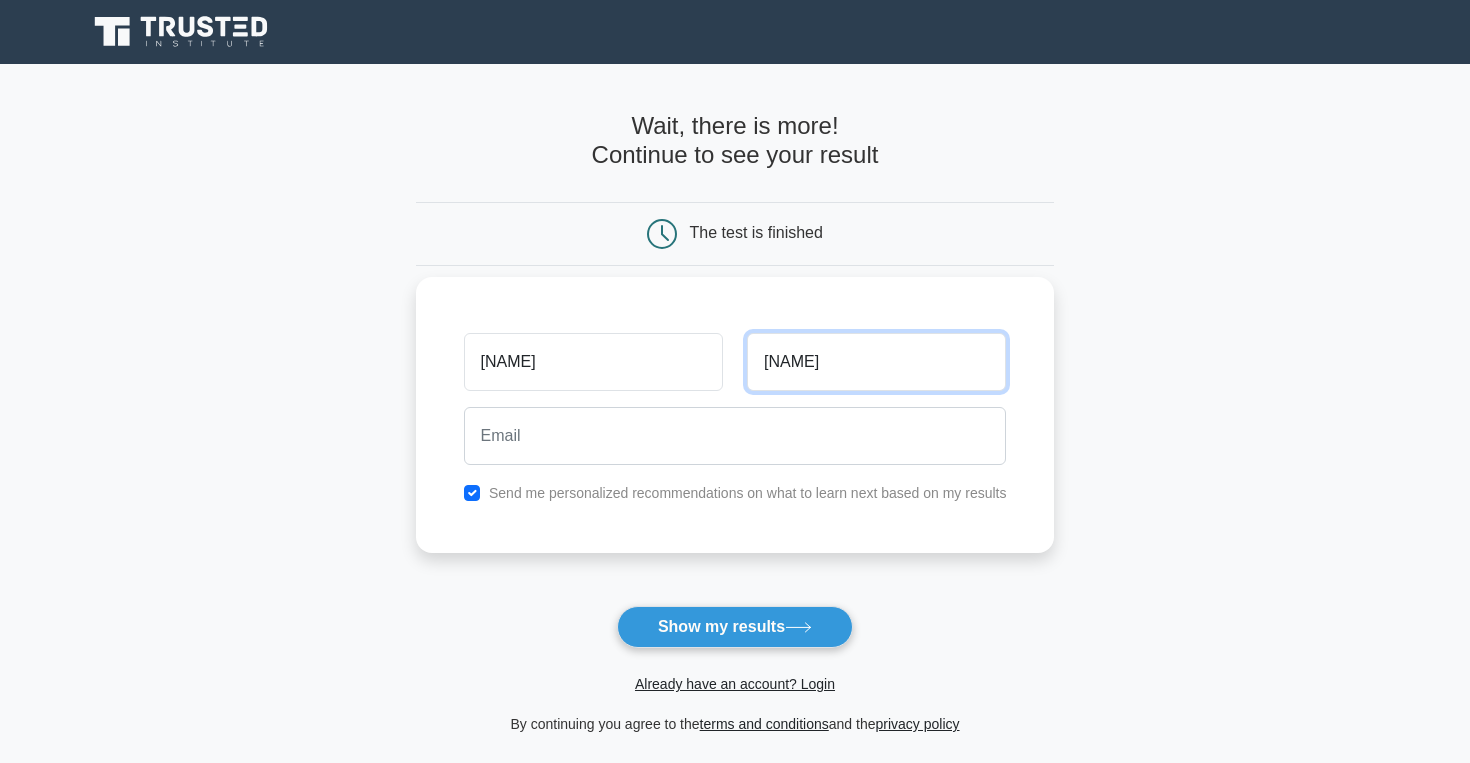 type on "koli" 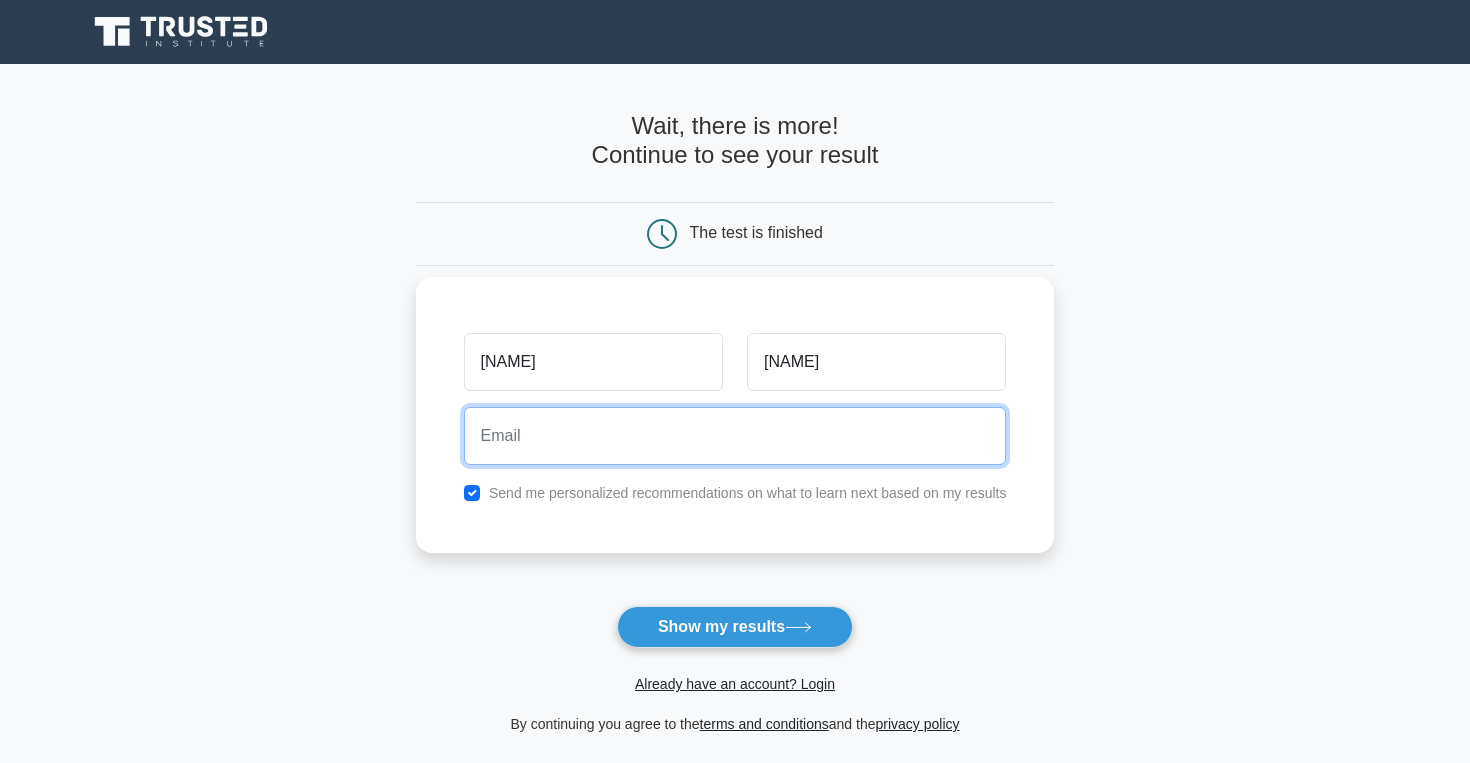 click at bounding box center (735, 436) 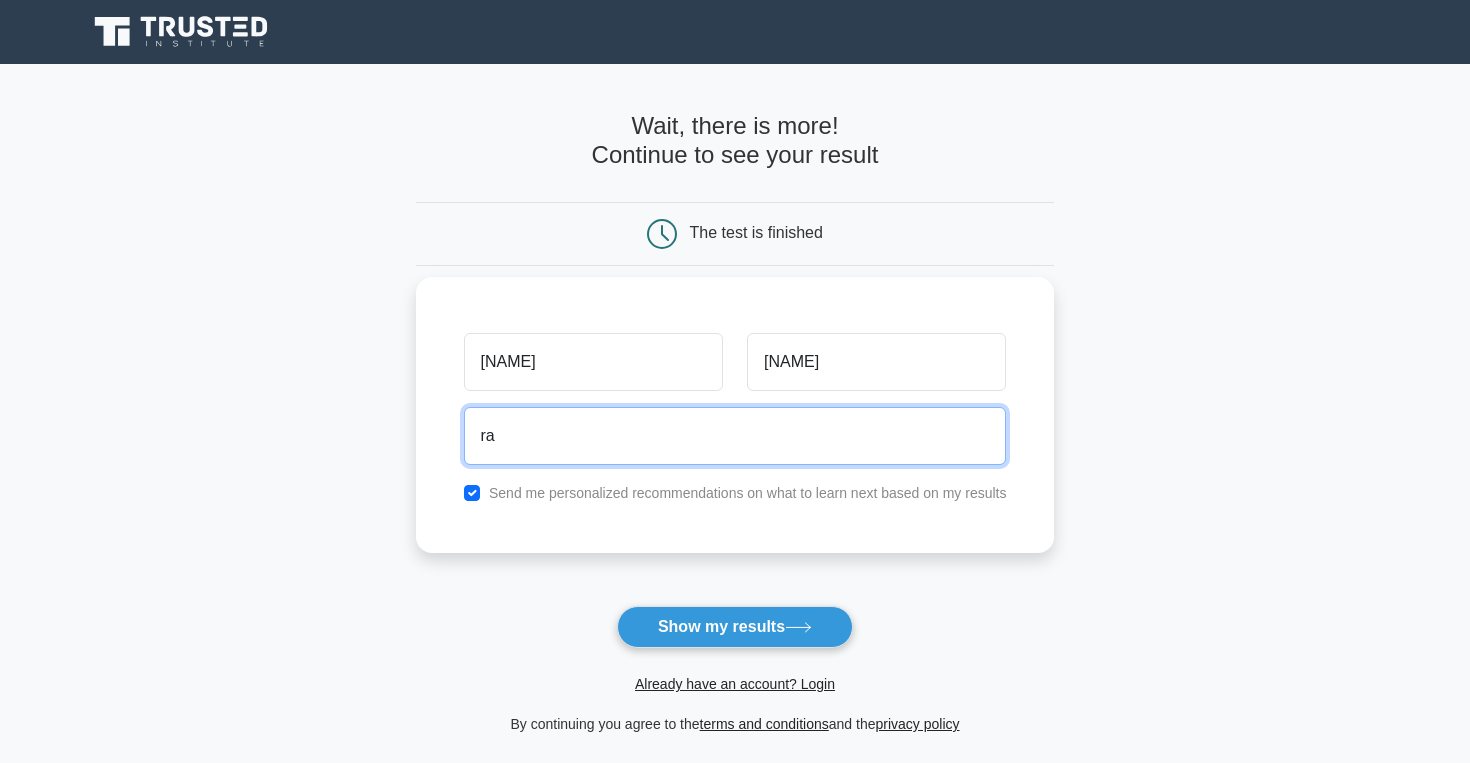 type on "ravindra@techind.co" 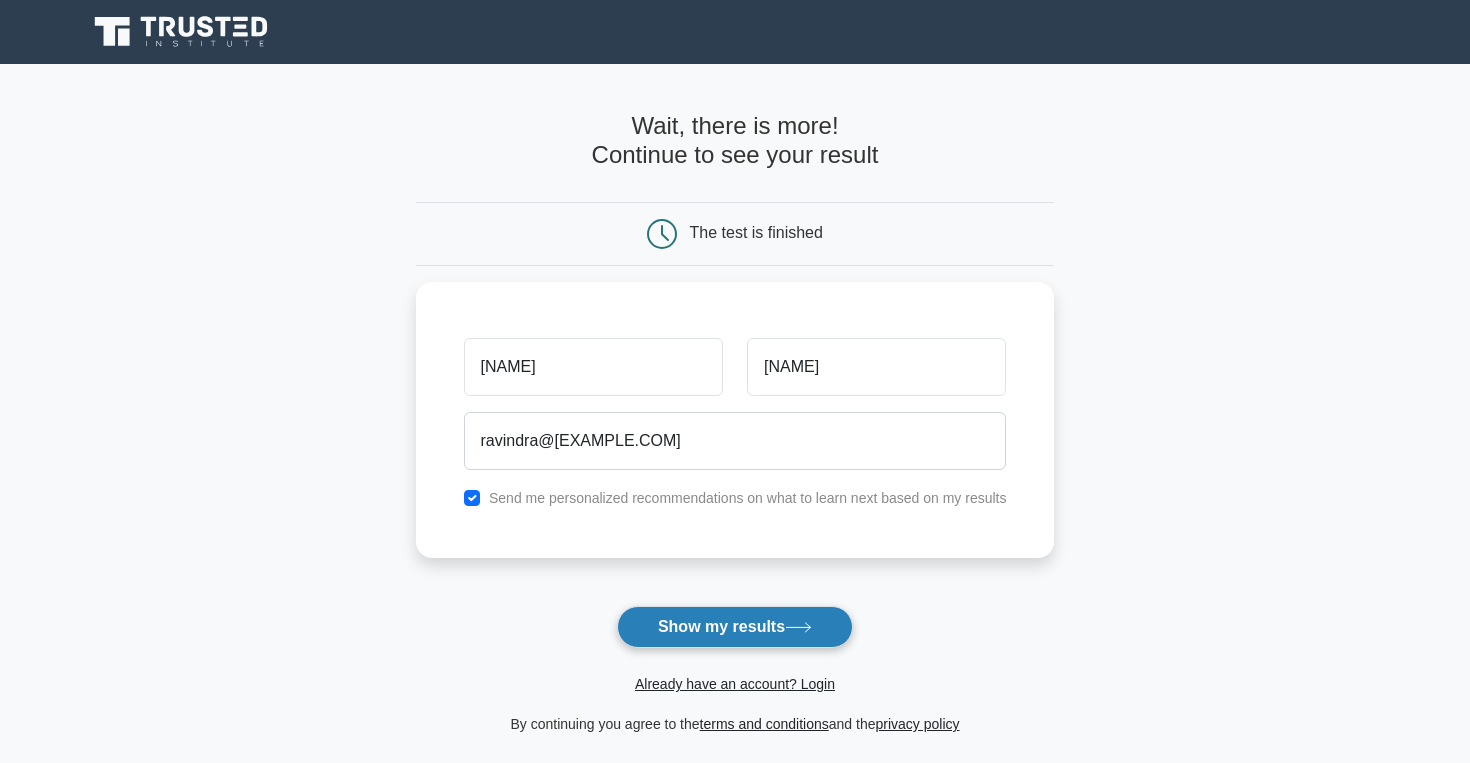click on "Show my results" at bounding box center [735, 627] 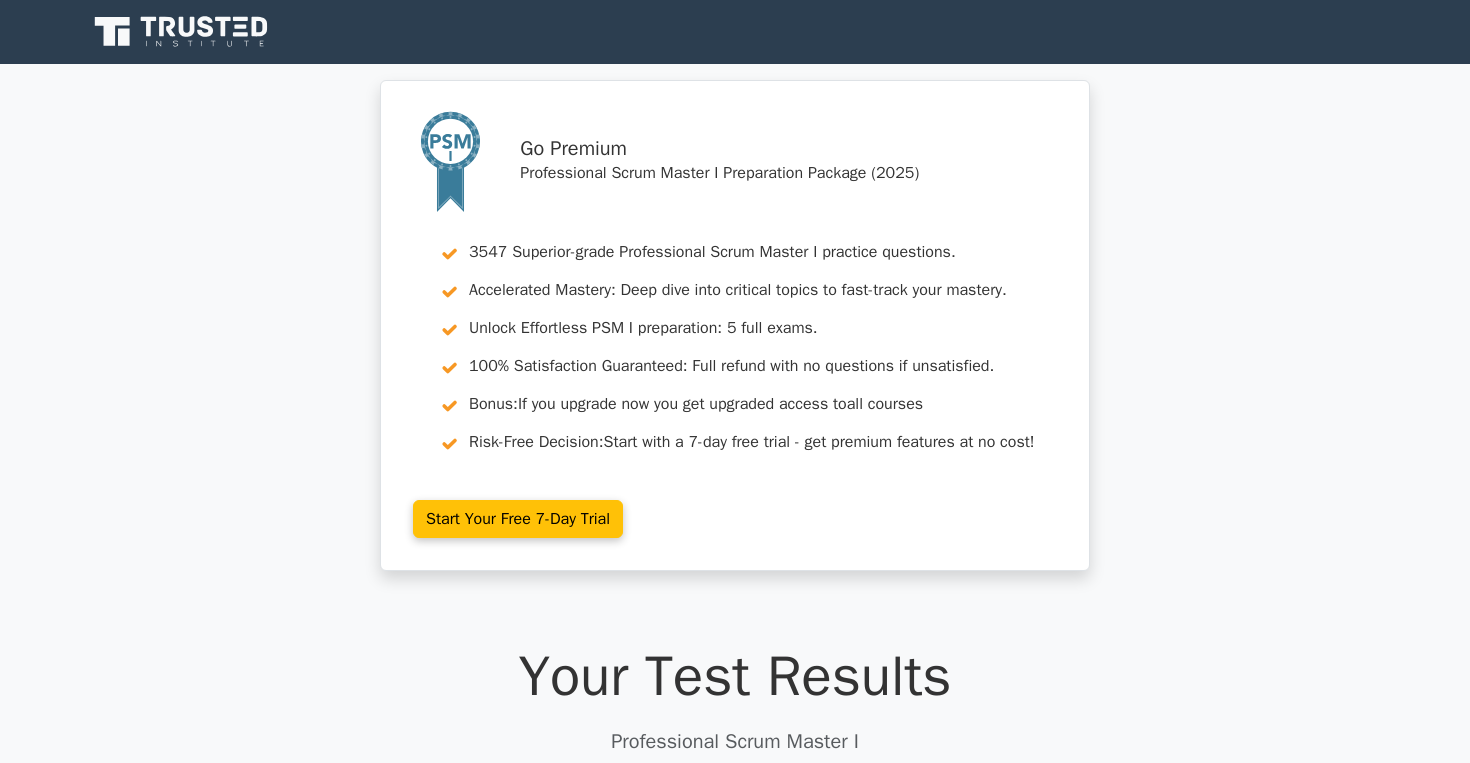 scroll, scrollTop: 0, scrollLeft: 0, axis: both 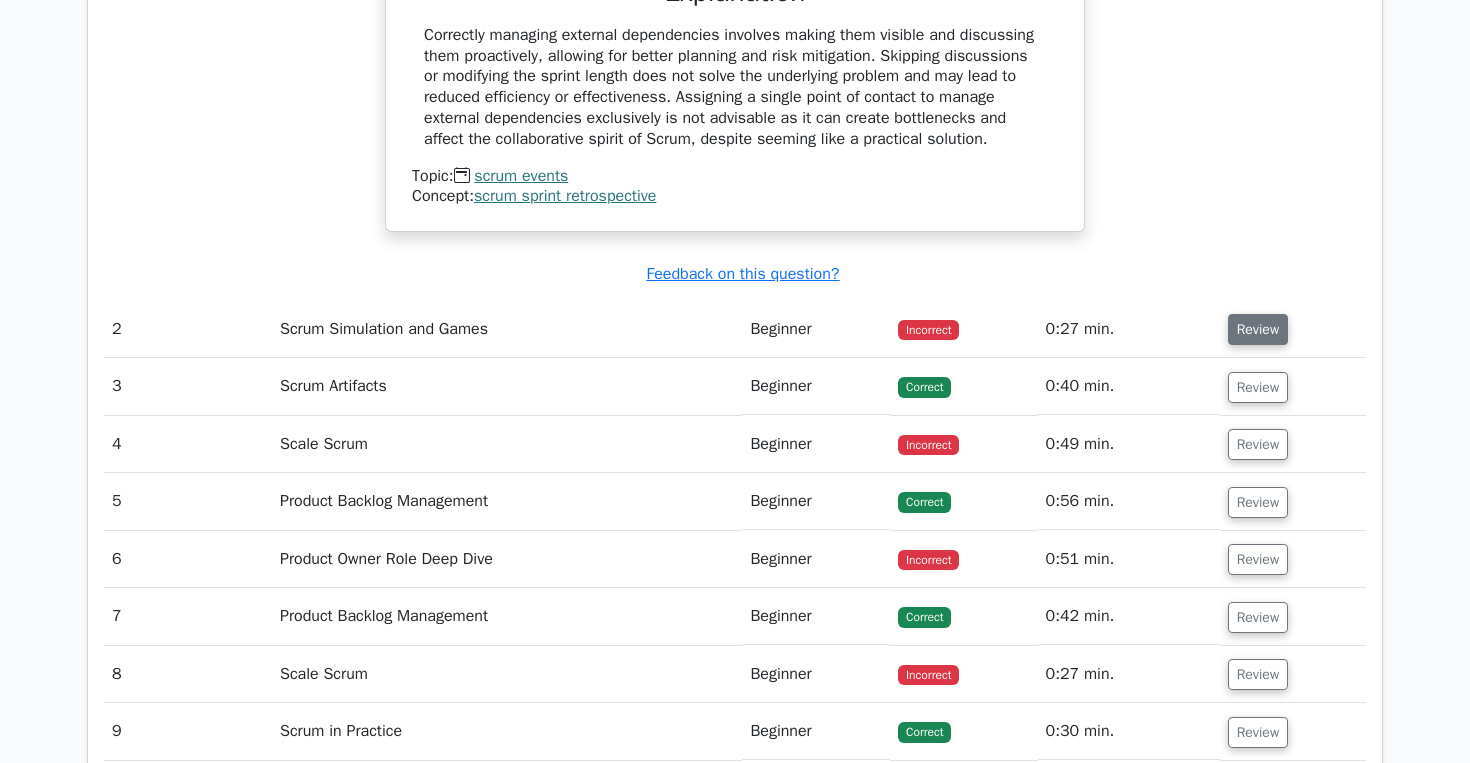 click on "Review" at bounding box center (1258, 329) 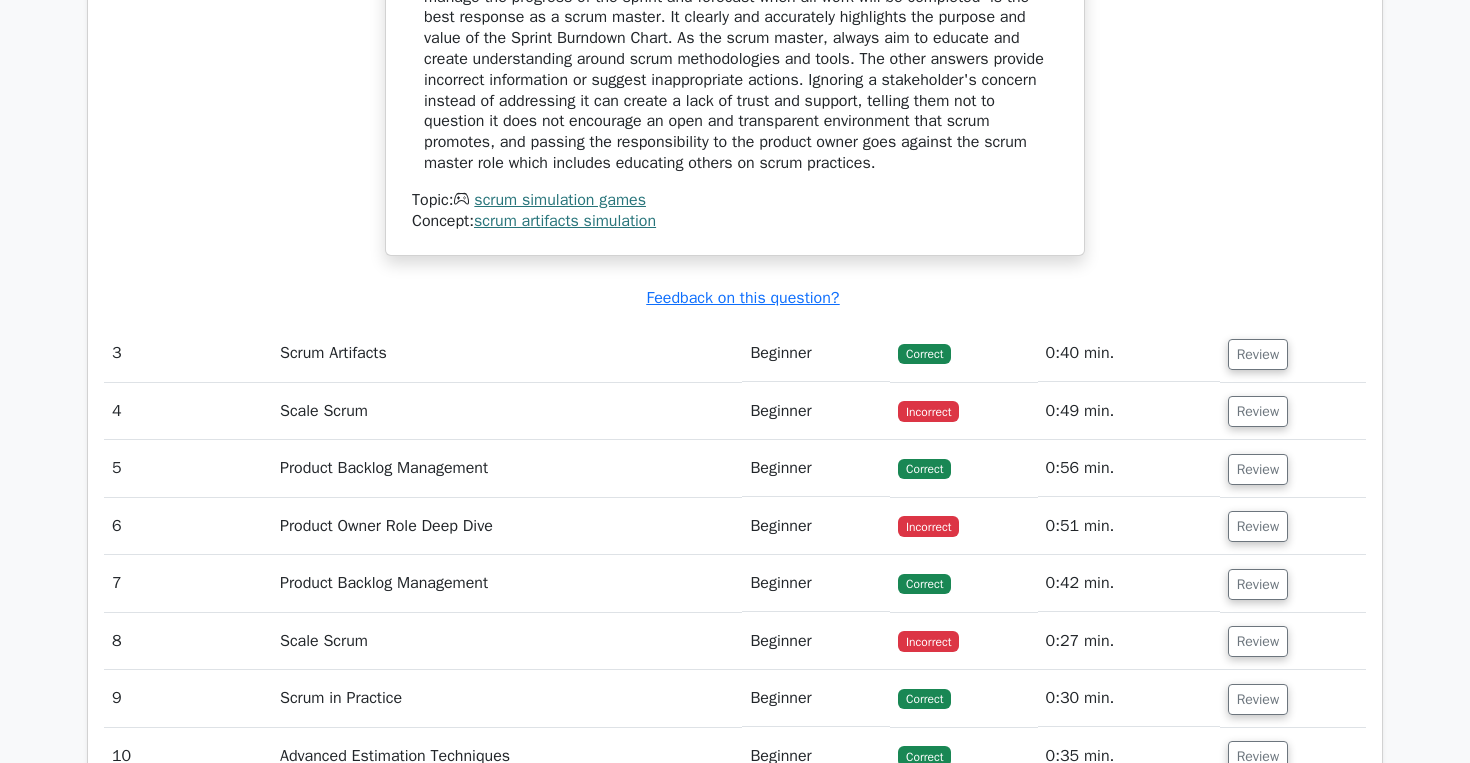 scroll, scrollTop: 3246, scrollLeft: 0, axis: vertical 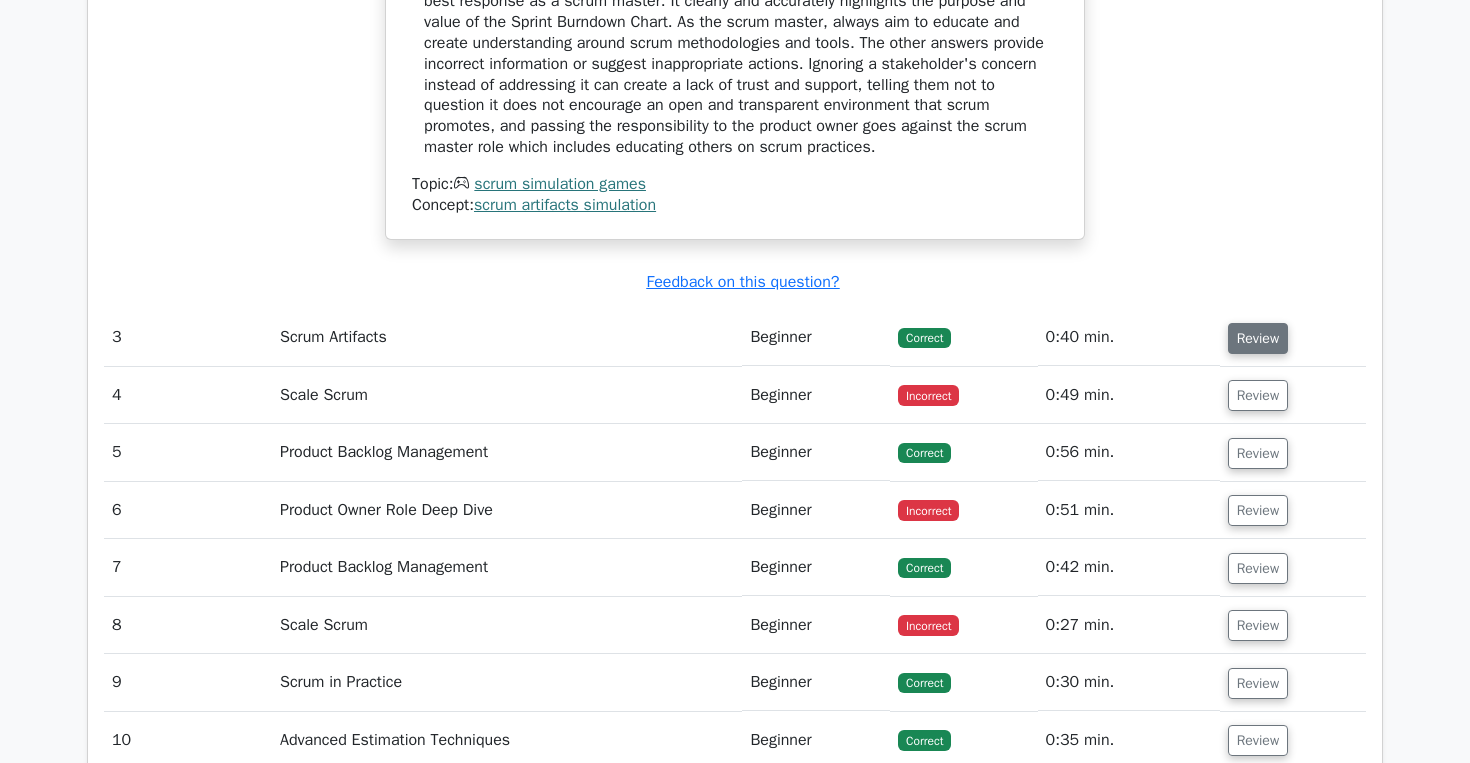 click on "Review" at bounding box center [1258, 338] 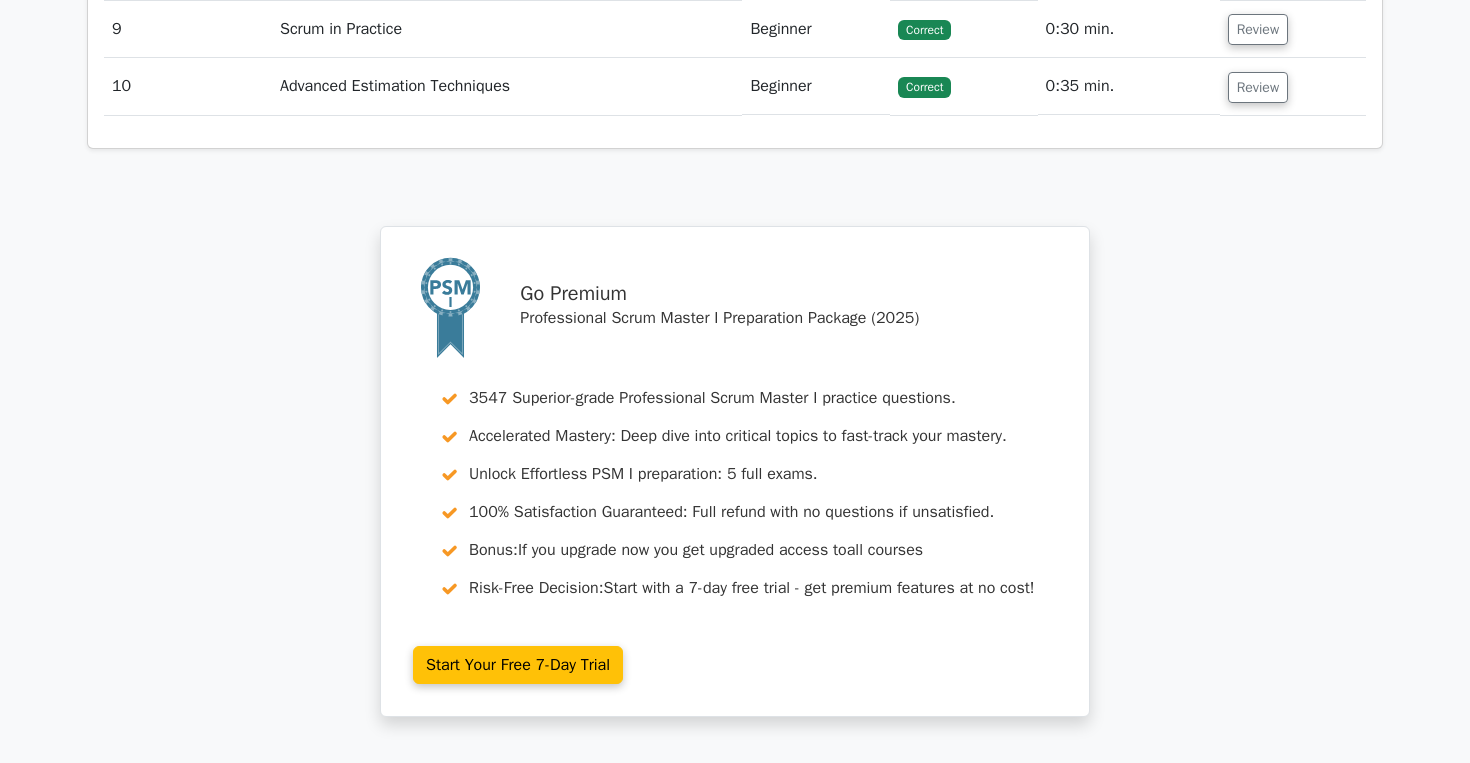scroll, scrollTop: 4731, scrollLeft: 0, axis: vertical 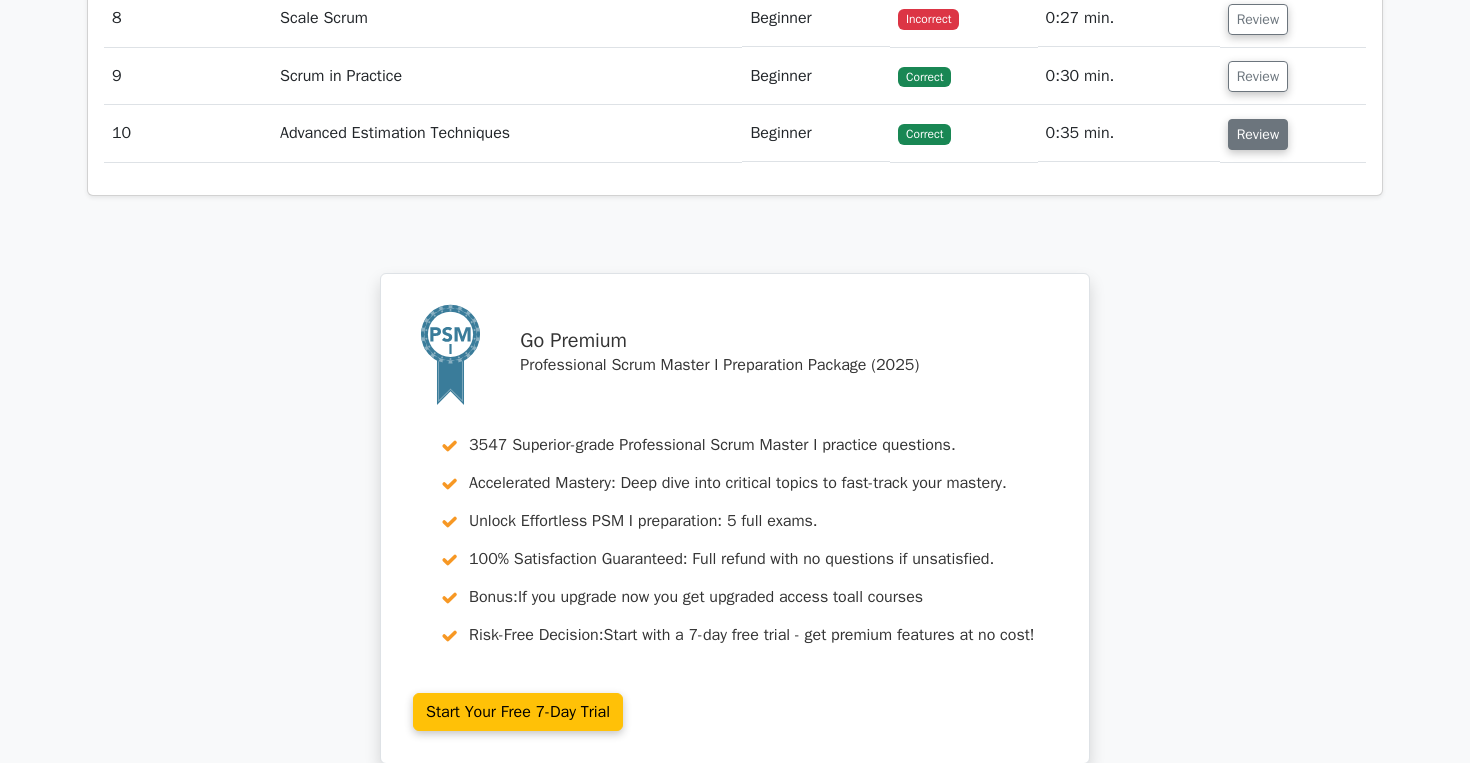 click on "Review" at bounding box center [1258, 134] 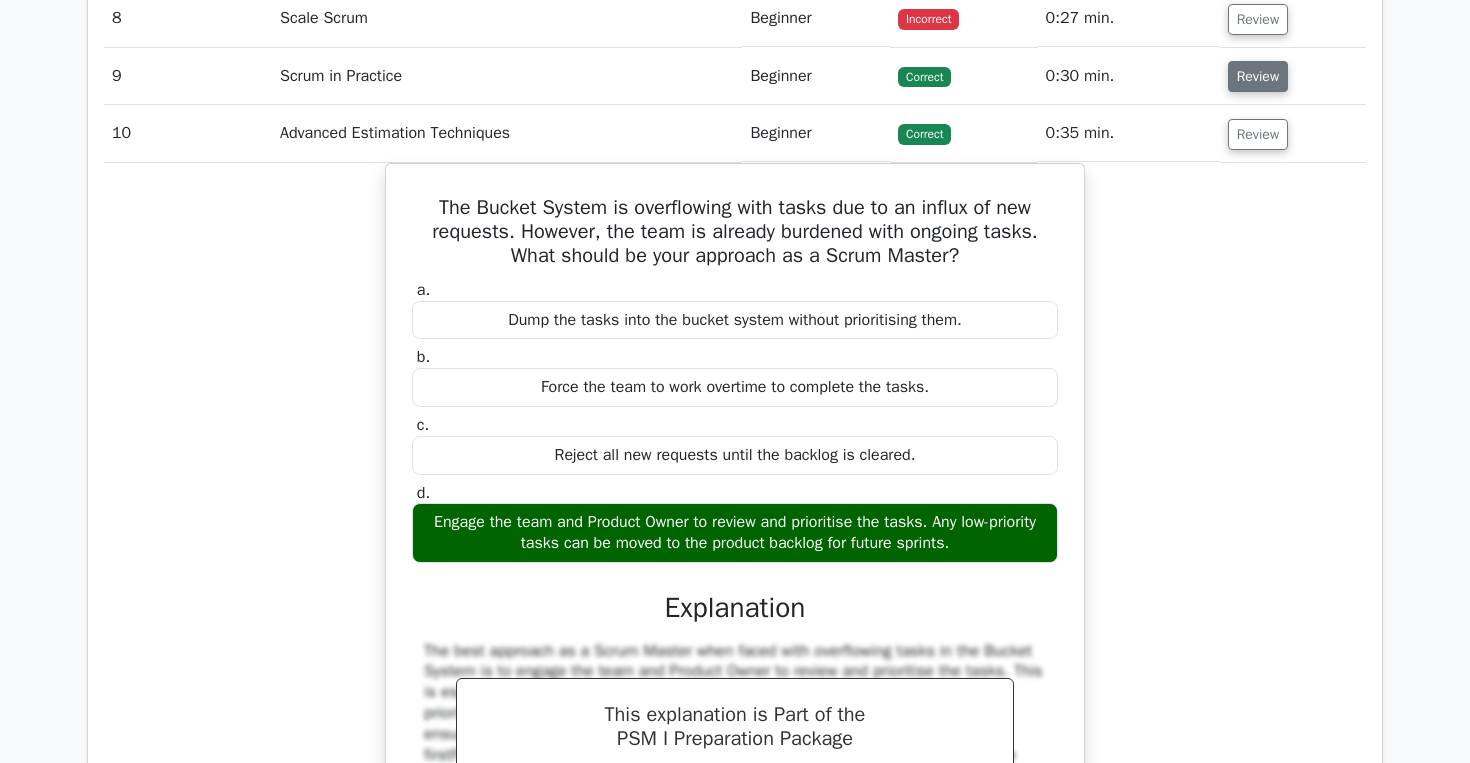 click on "Review" at bounding box center [1258, 76] 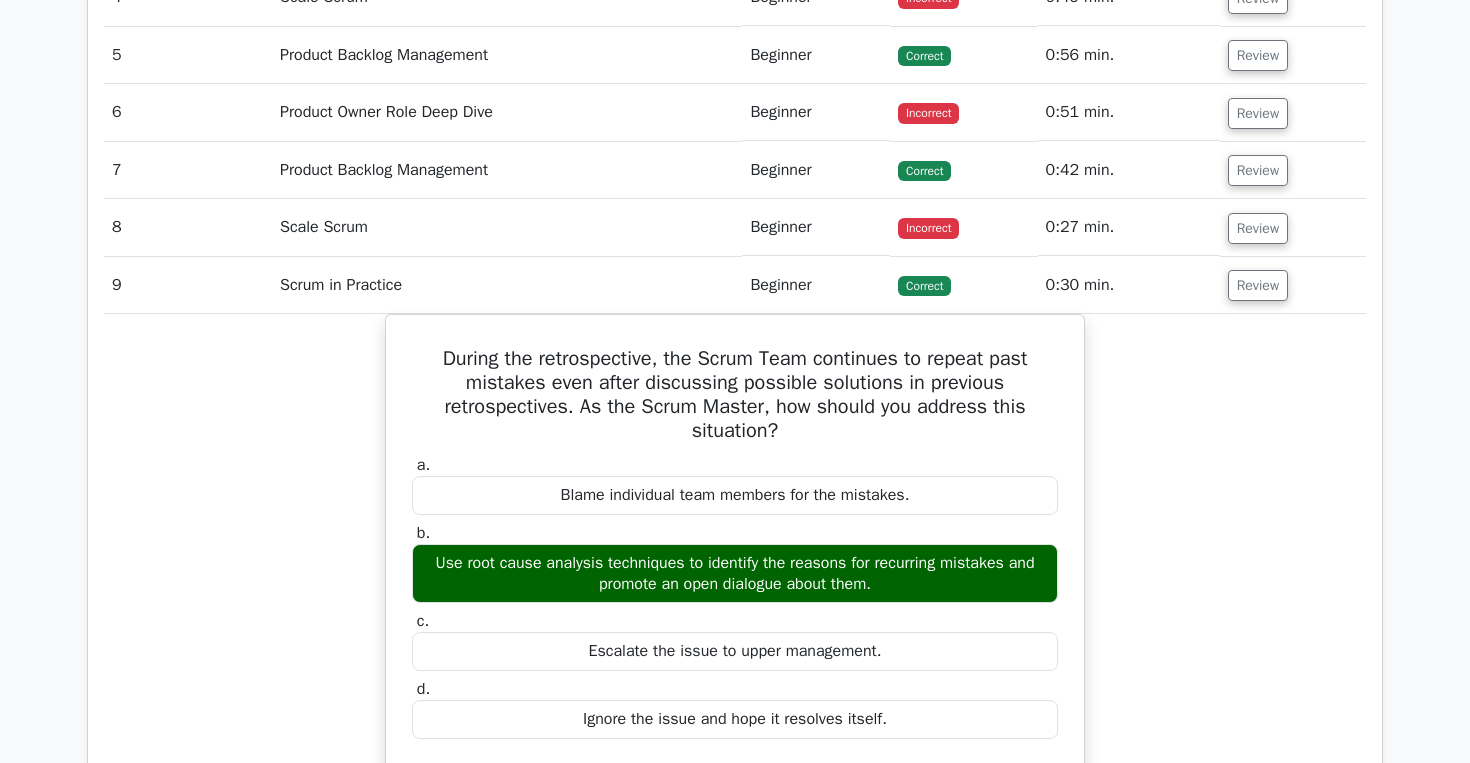 scroll, scrollTop: 4472, scrollLeft: 0, axis: vertical 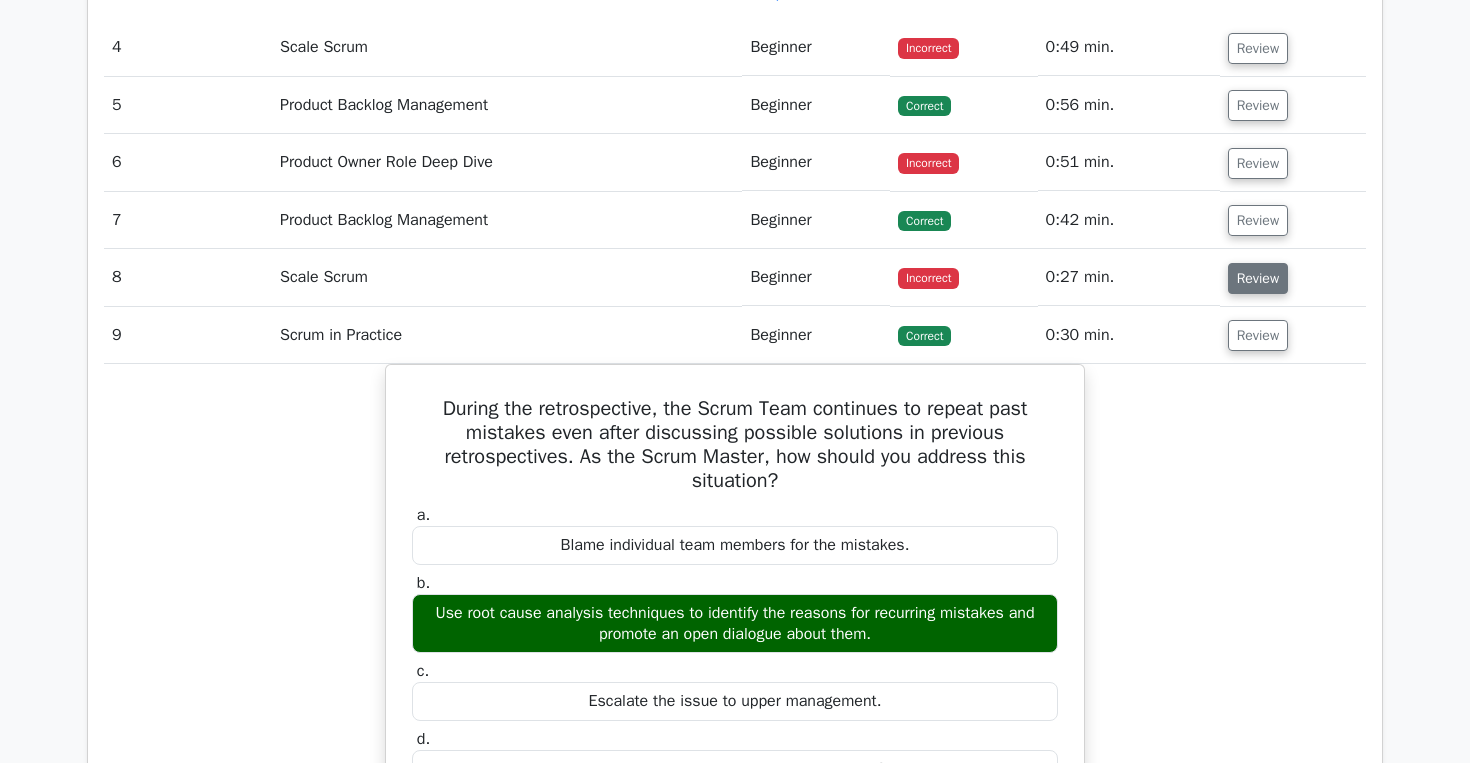 click on "Review" at bounding box center [1258, 278] 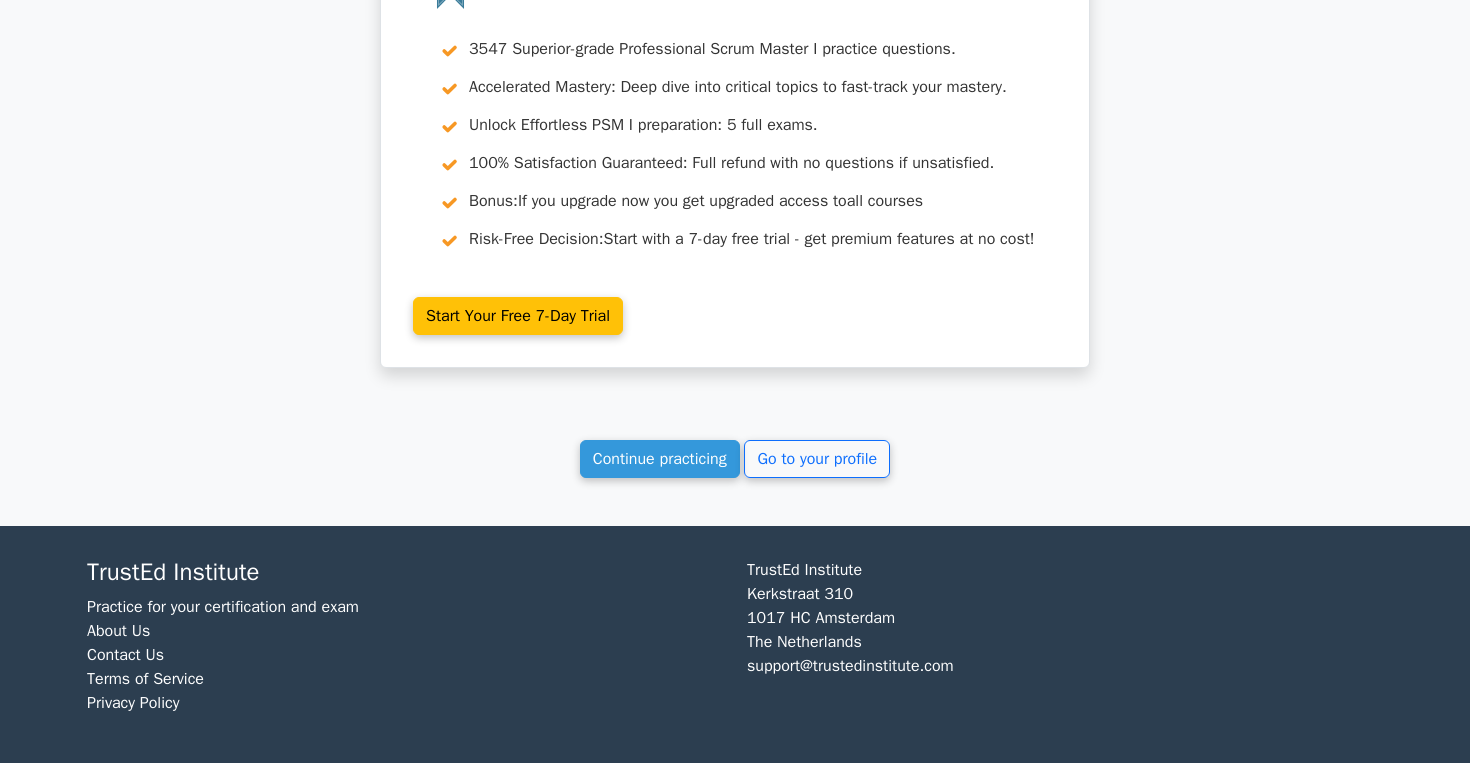 scroll, scrollTop: 8046, scrollLeft: 0, axis: vertical 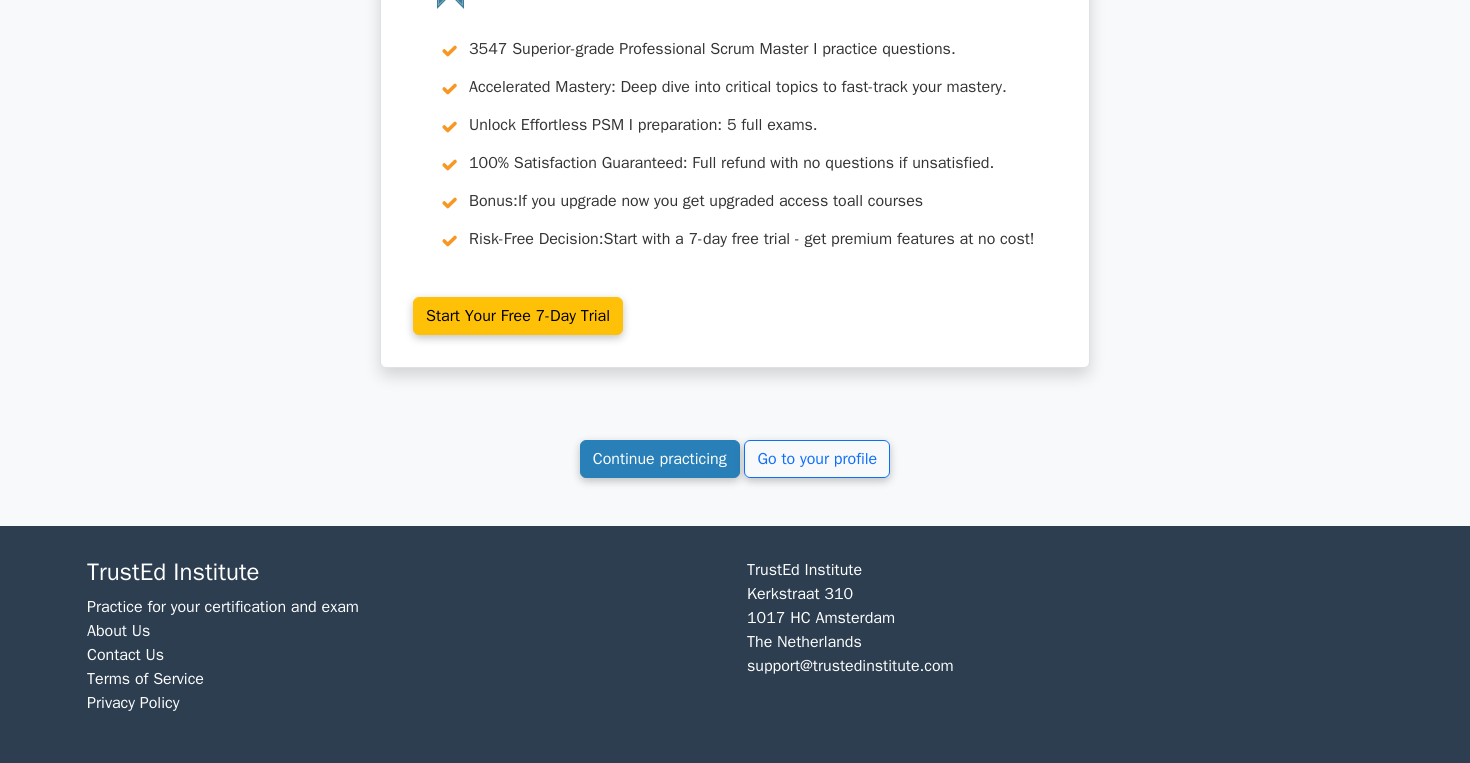 click on "Continue practicing" at bounding box center [660, 459] 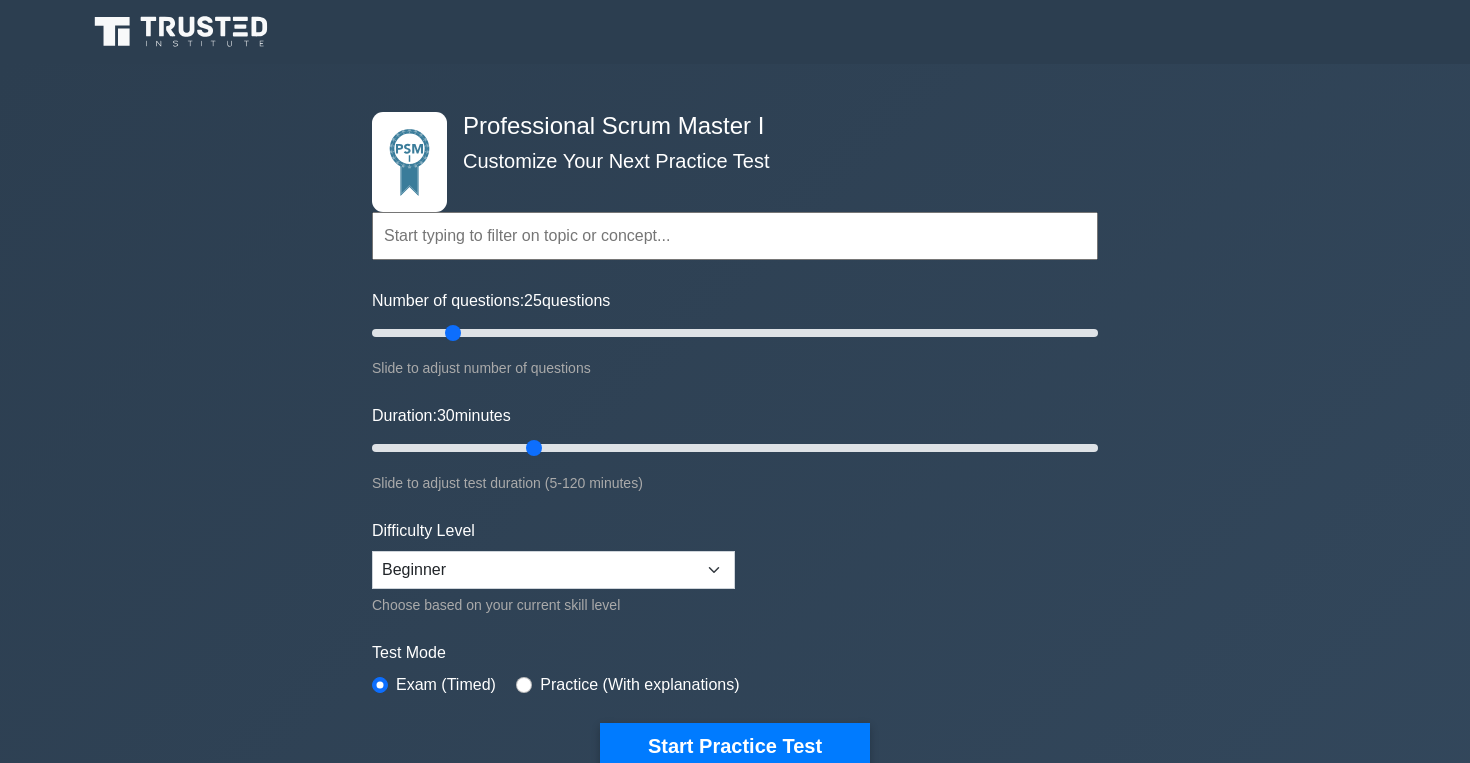 scroll, scrollTop: 0, scrollLeft: 0, axis: both 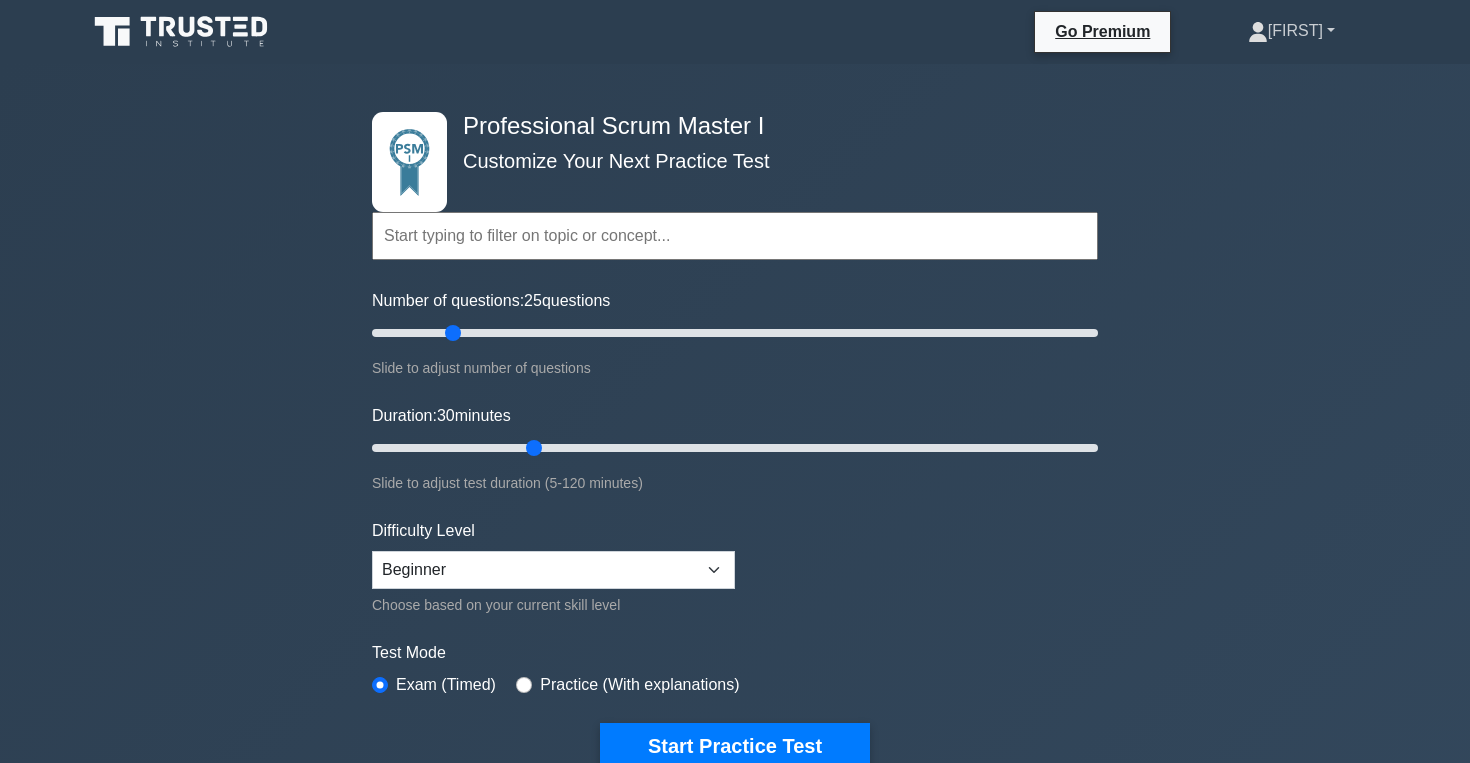 click on "[LAST]" at bounding box center [1291, 31] 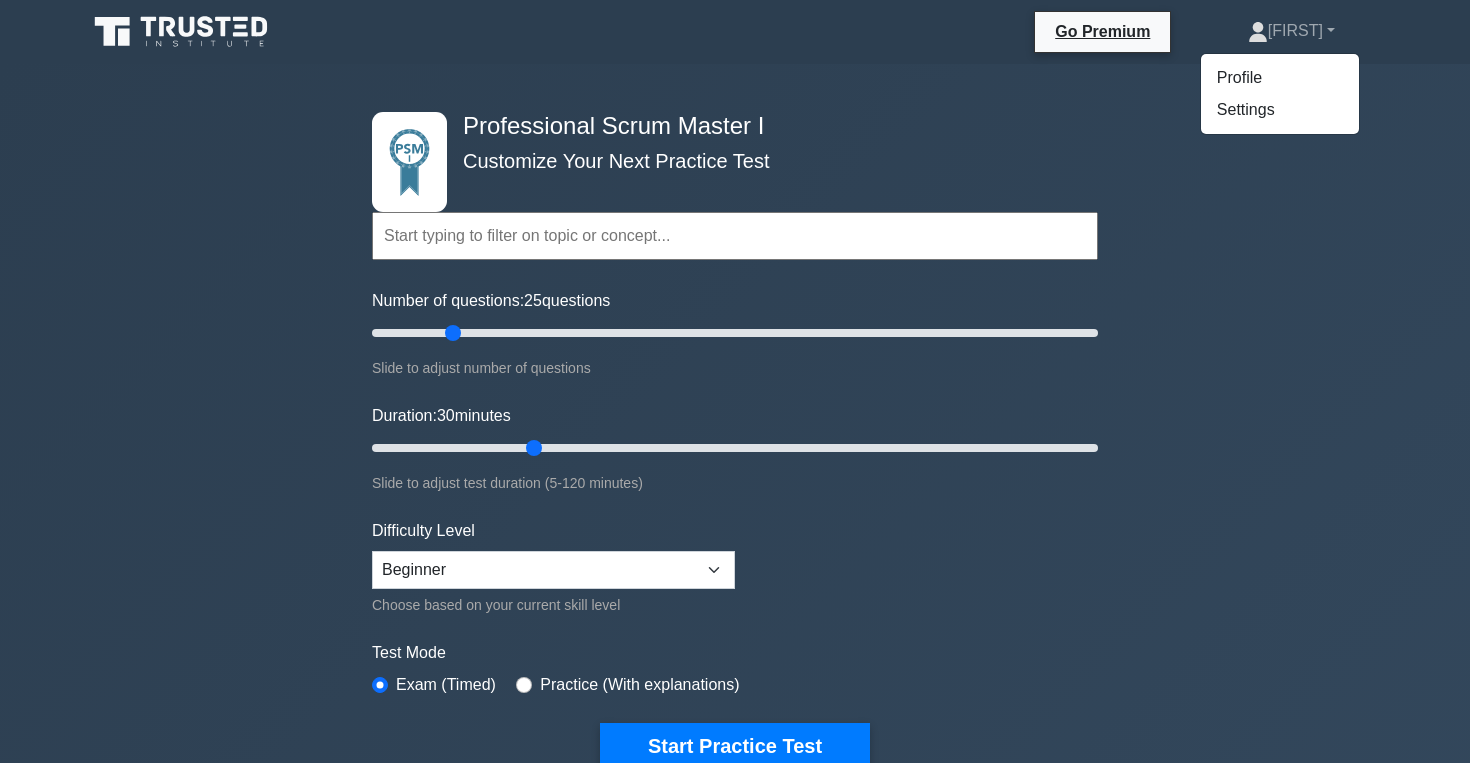 click on "Professional Scrum Master I
Customize Your Next Practice Test
Topics
Scrum Framework Fundamentals
Scrum Artifacts
Scrum Events
Scrum Roles
Scrum in Practice
Product Backlog Management
Sprint Planning and Monitoring" at bounding box center (735, 699) 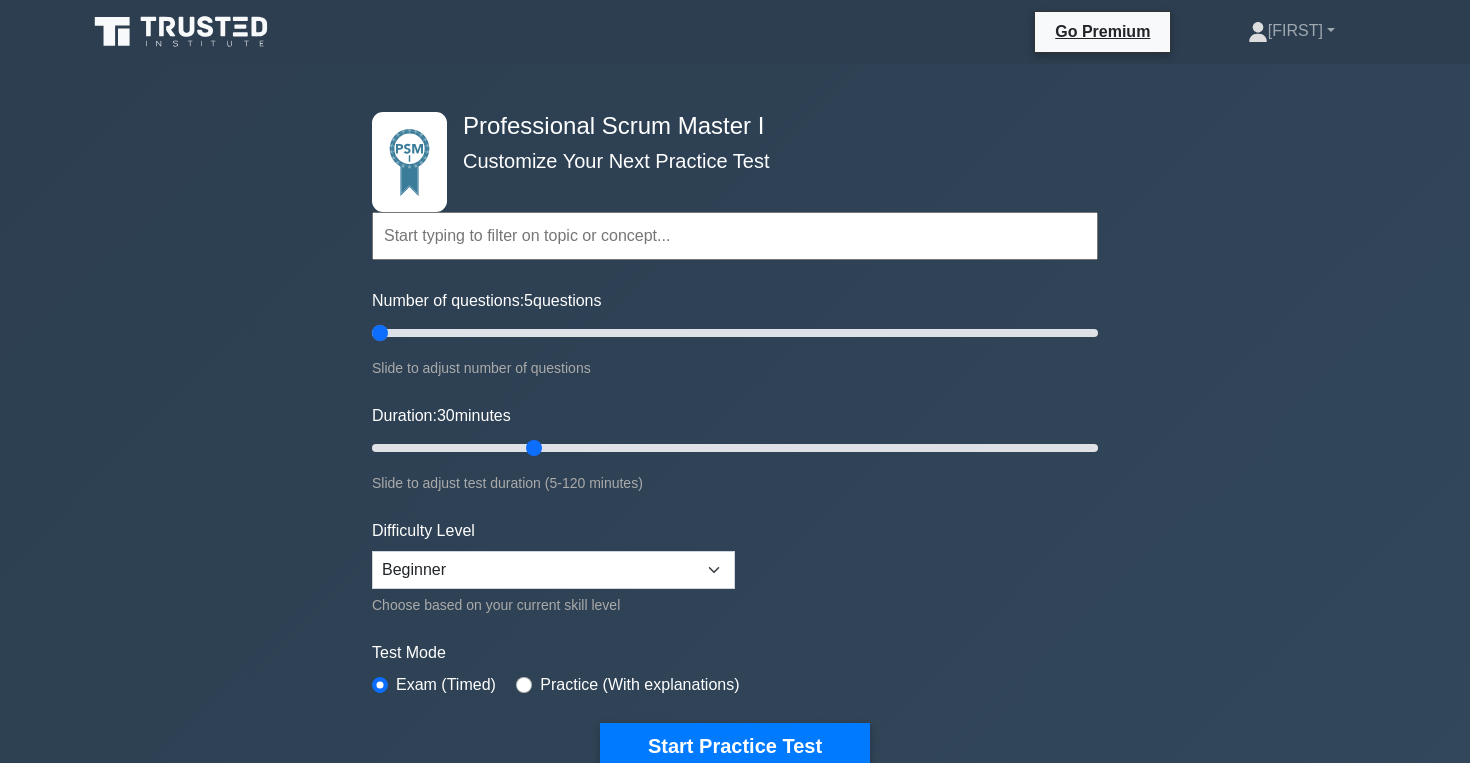 drag, startPoint x: 451, startPoint y: 332, endPoint x: 364, endPoint y: 332, distance: 87 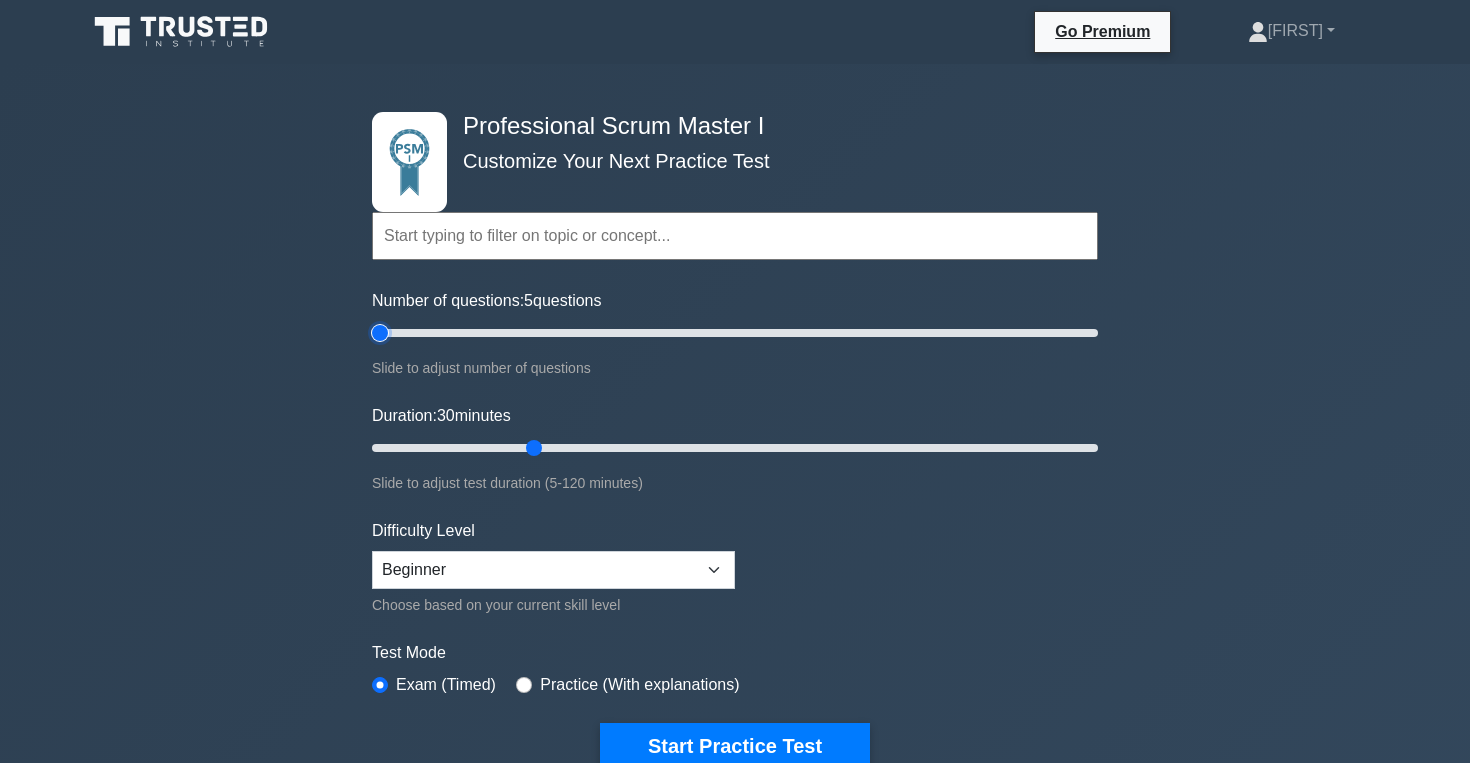 type on "5" 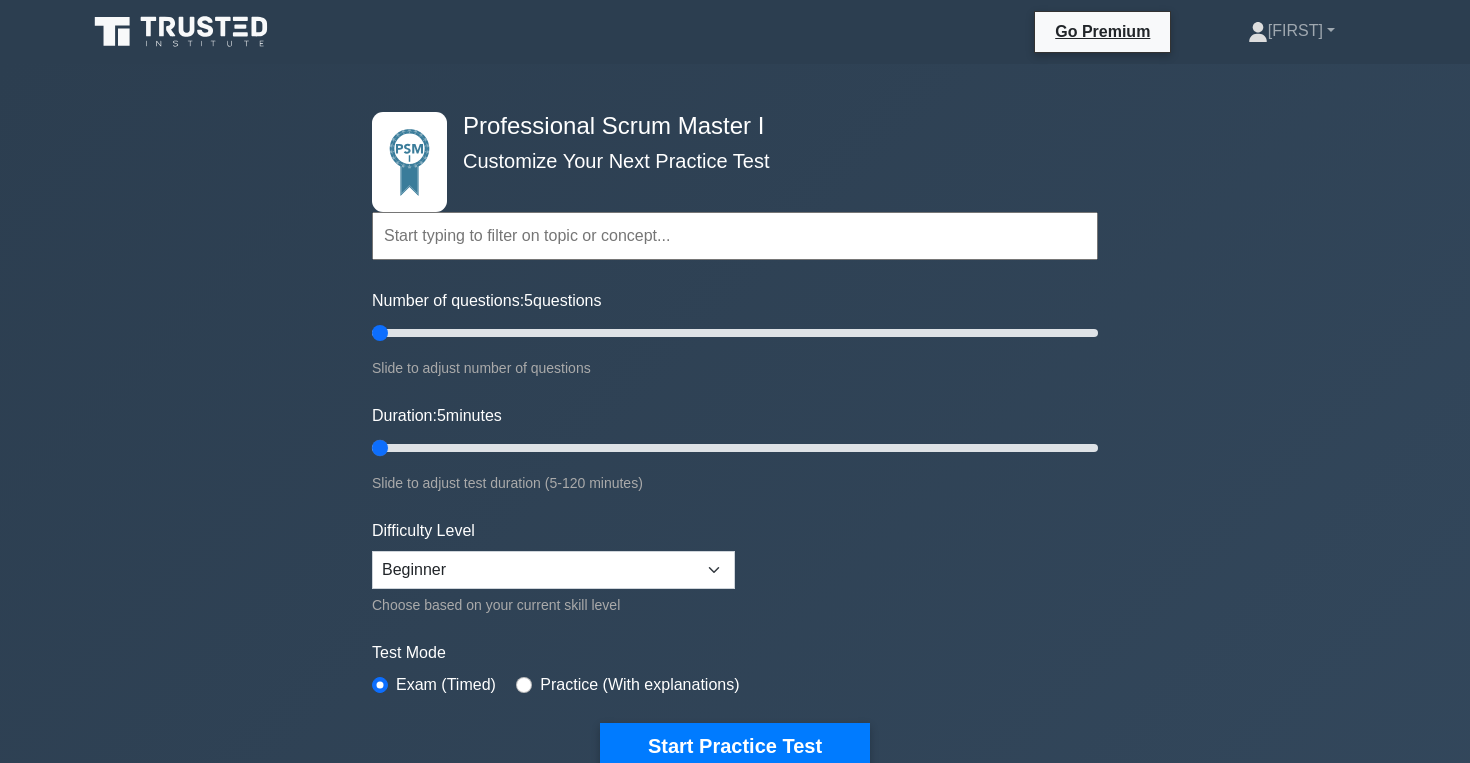 drag, startPoint x: 531, startPoint y: 444, endPoint x: 378, endPoint y: 415, distance: 155.72412 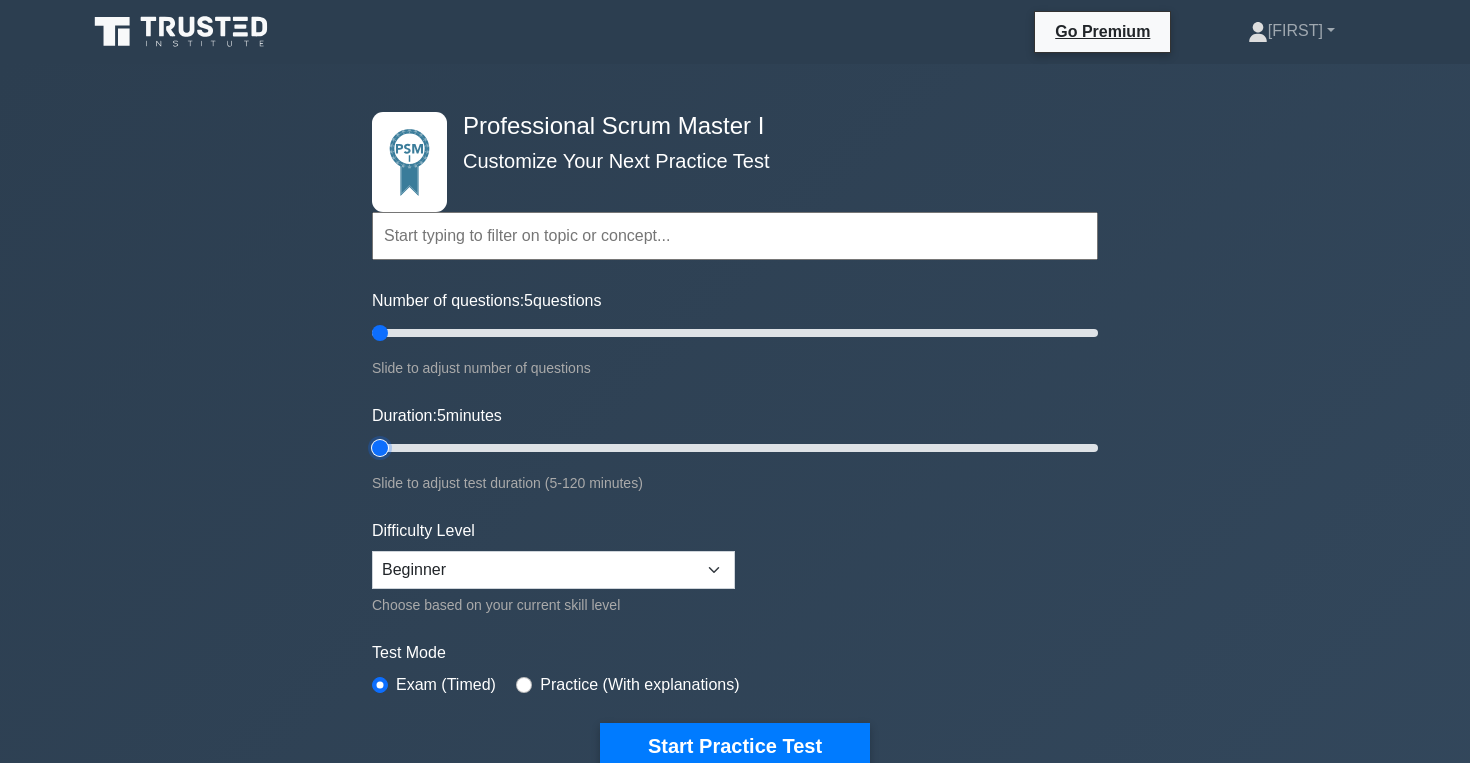 type on "5" 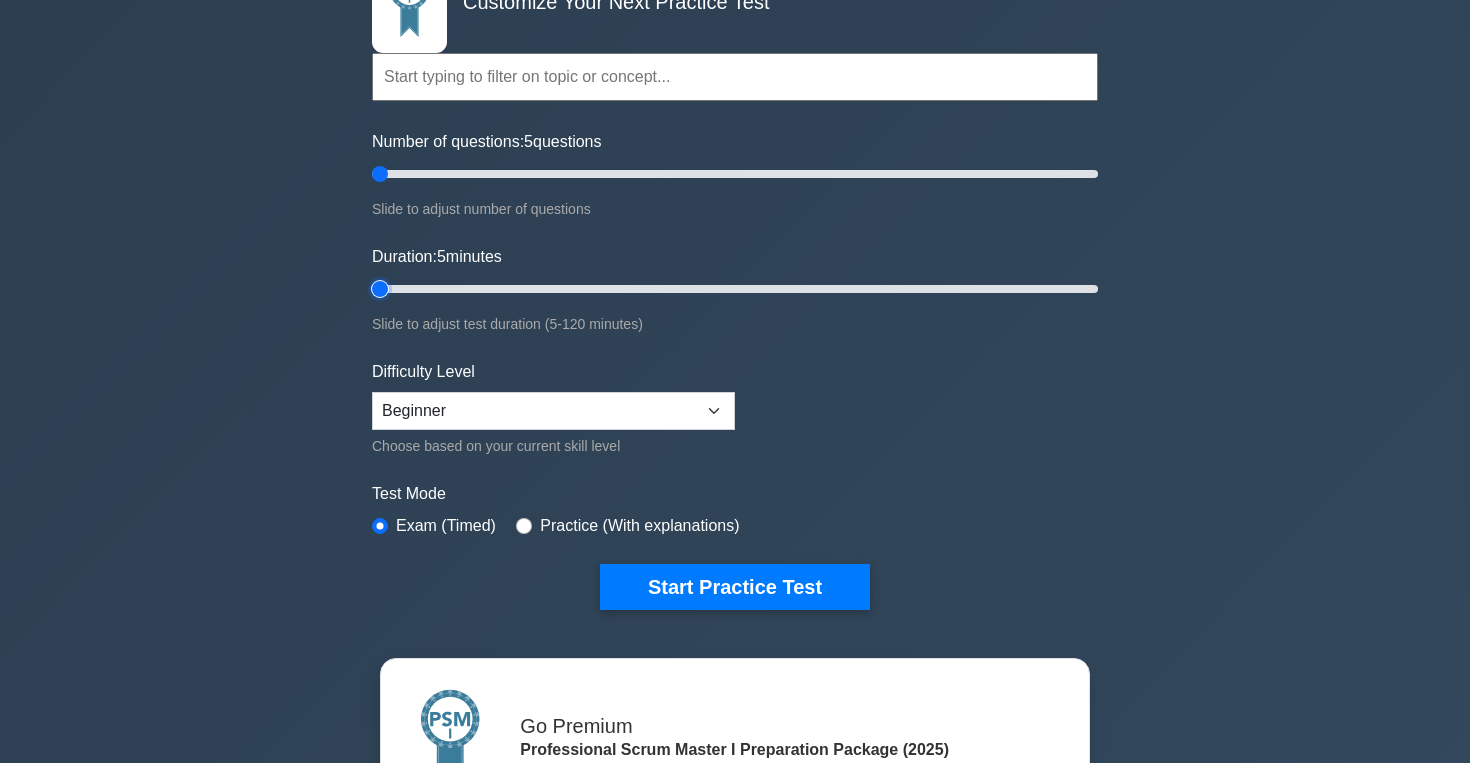 scroll, scrollTop: 163, scrollLeft: 0, axis: vertical 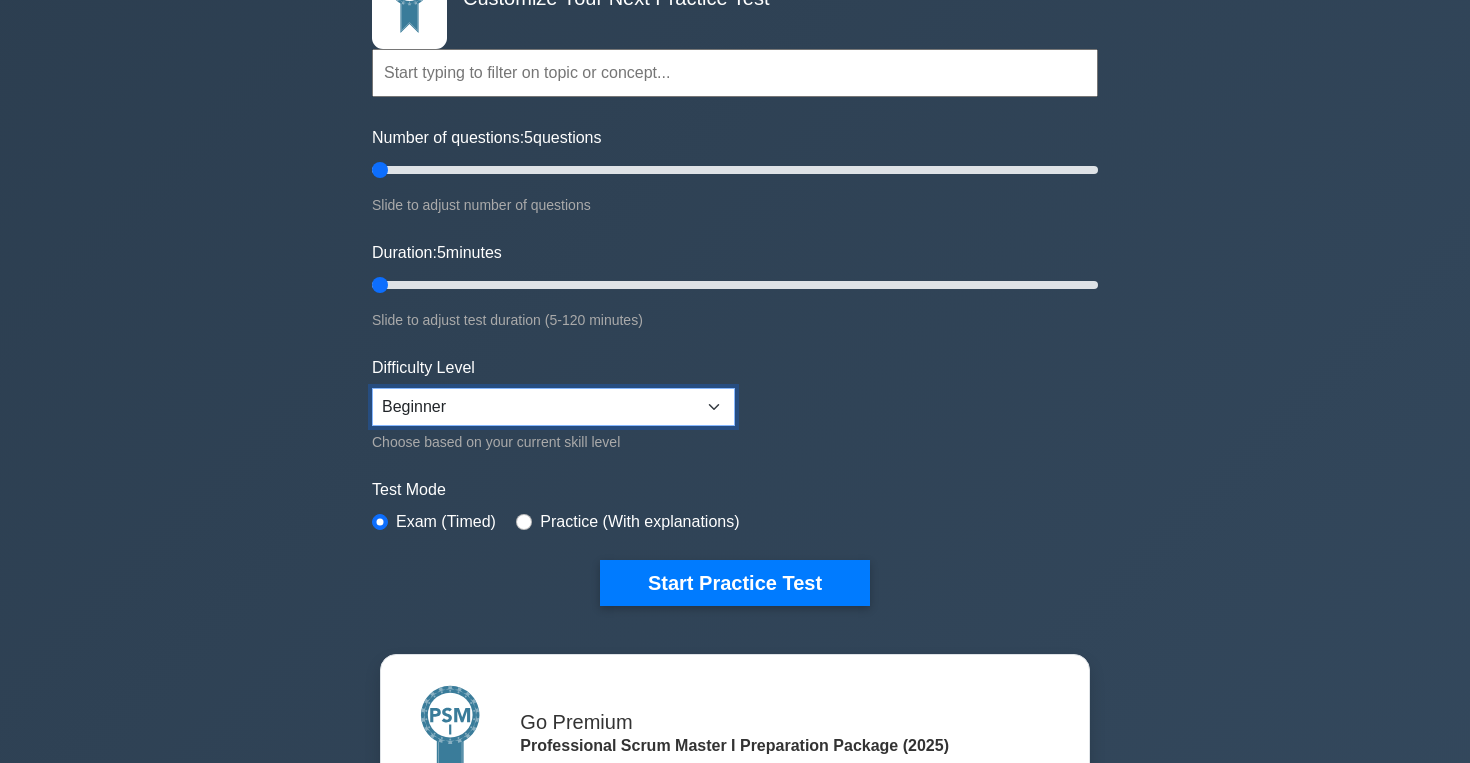 click on "Beginner
Intermediate
Expert" at bounding box center (553, 407) 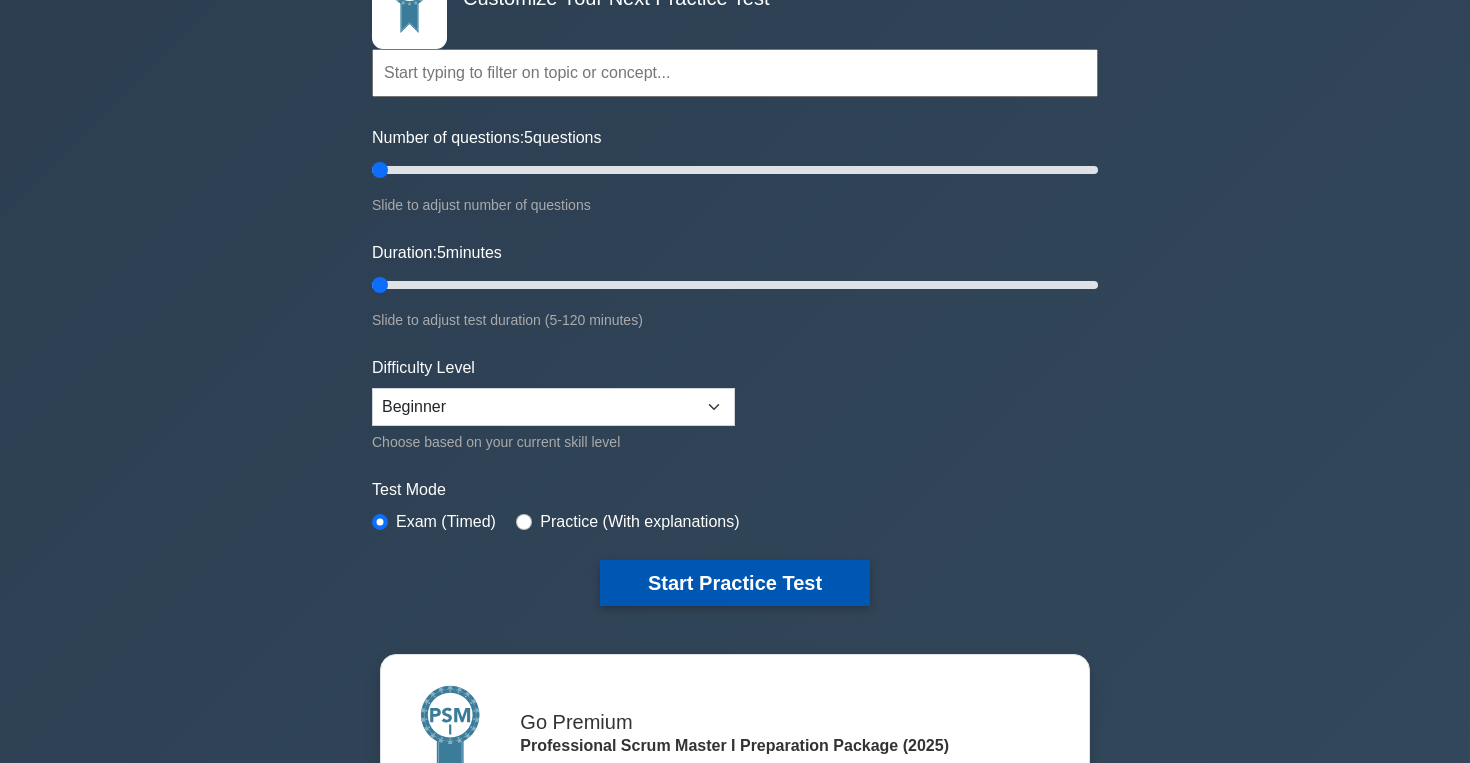 click on "Start Practice Test" at bounding box center [735, 583] 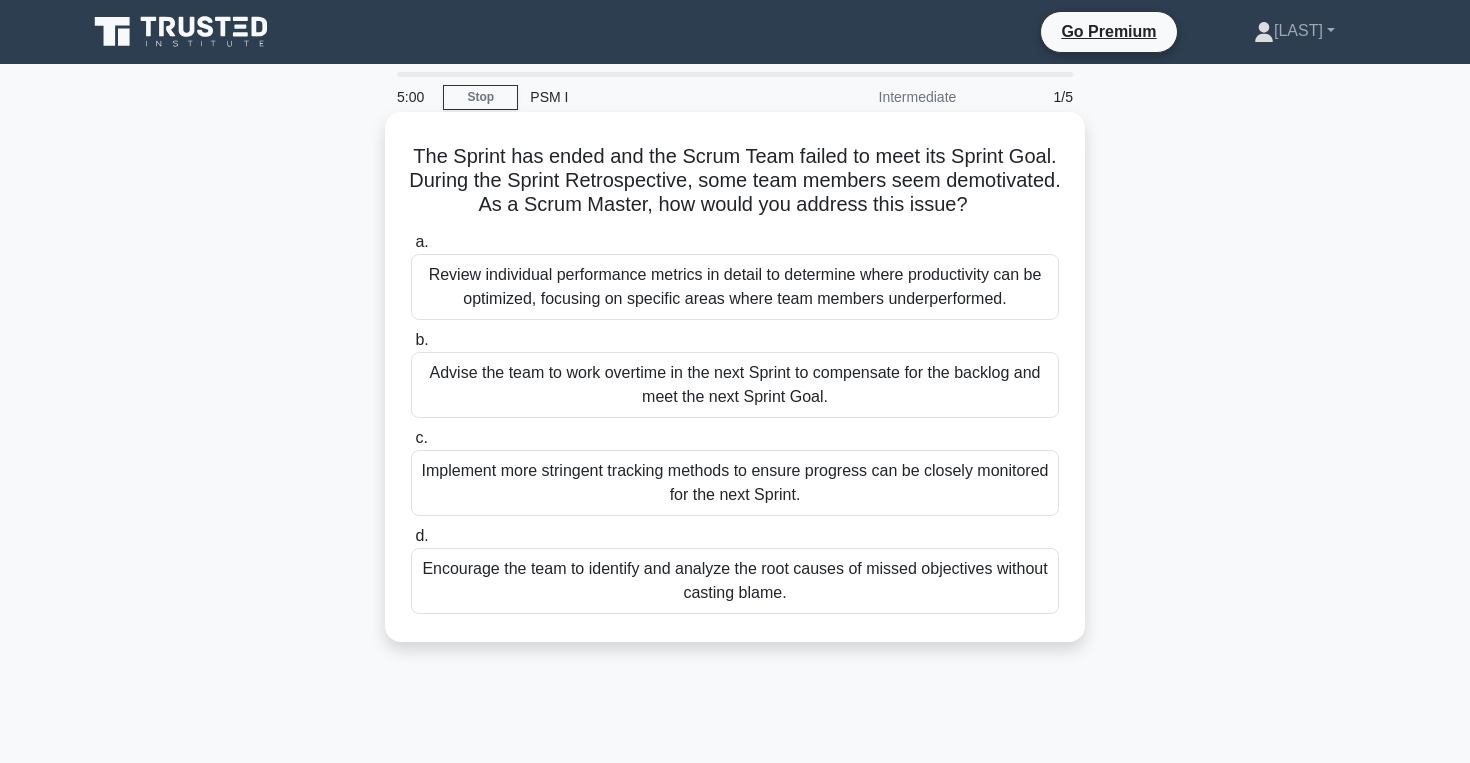 scroll, scrollTop: 0, scrollLeft: 0, axis: both 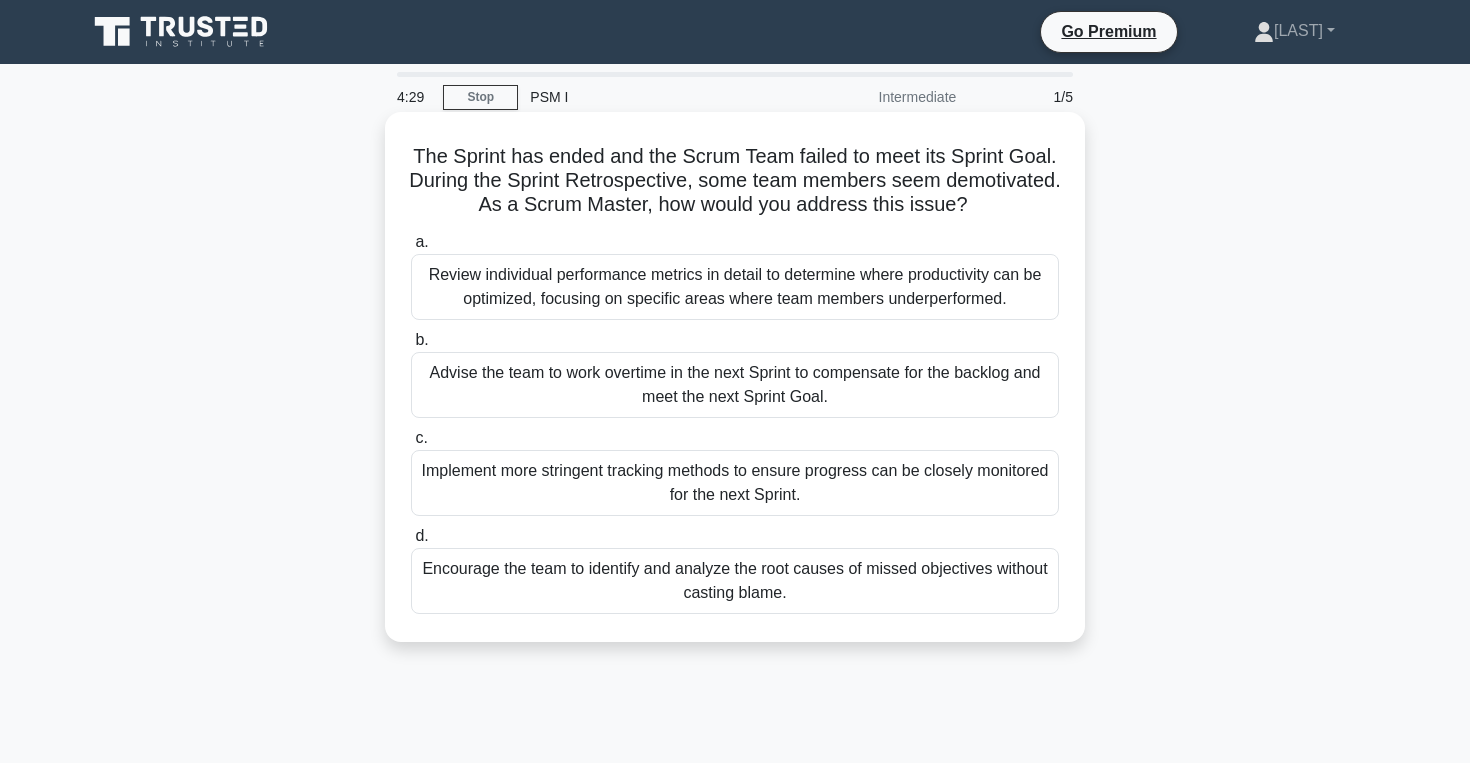 click on "Implement more stringent tracking methods to ensure progress can be closely monitored for the next Sprint." at bounding box center [735, 483] 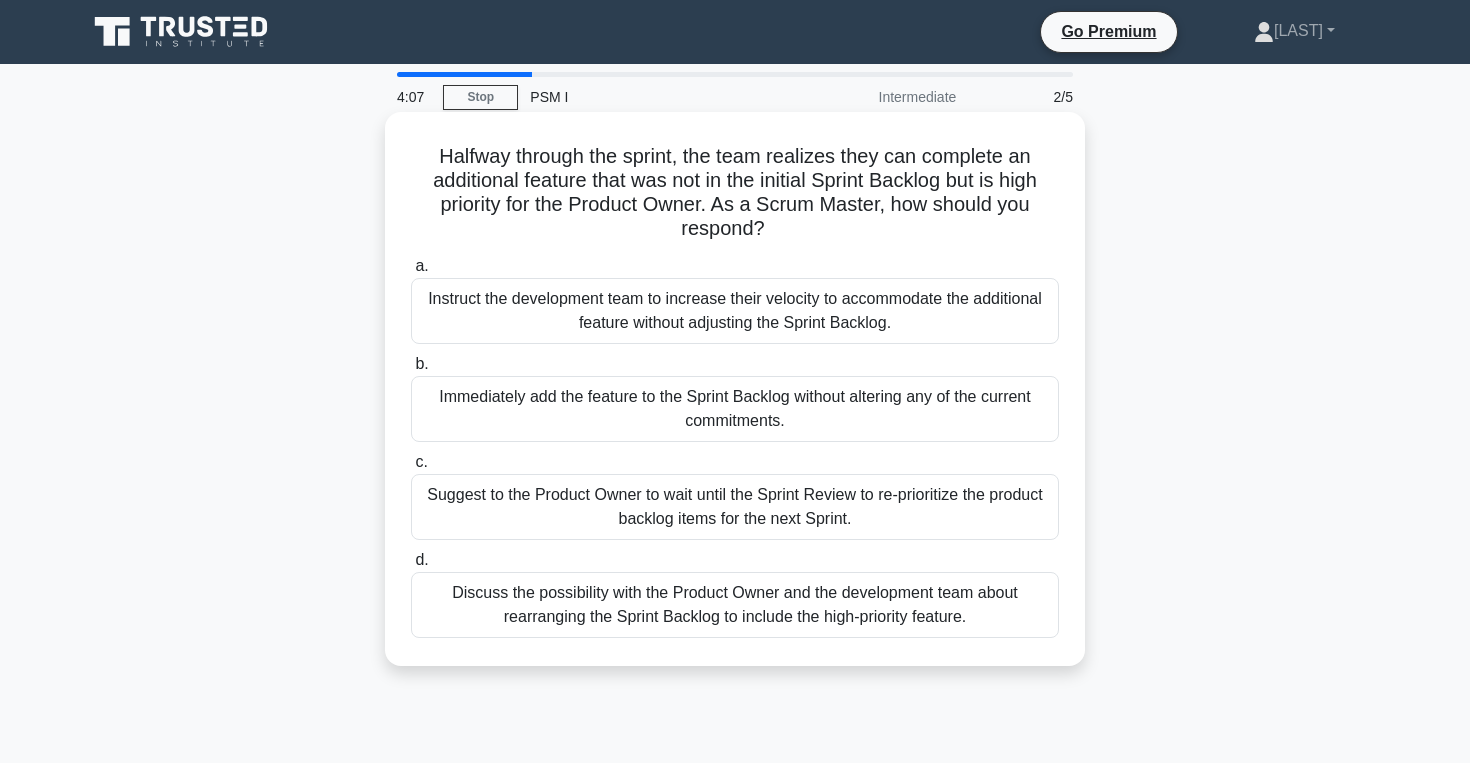 click on "Discuss the possibility with the Product Owner and the development team about rearranging the Sprint Backlog to include the high-priority feature." at bounding box center [735, 605] 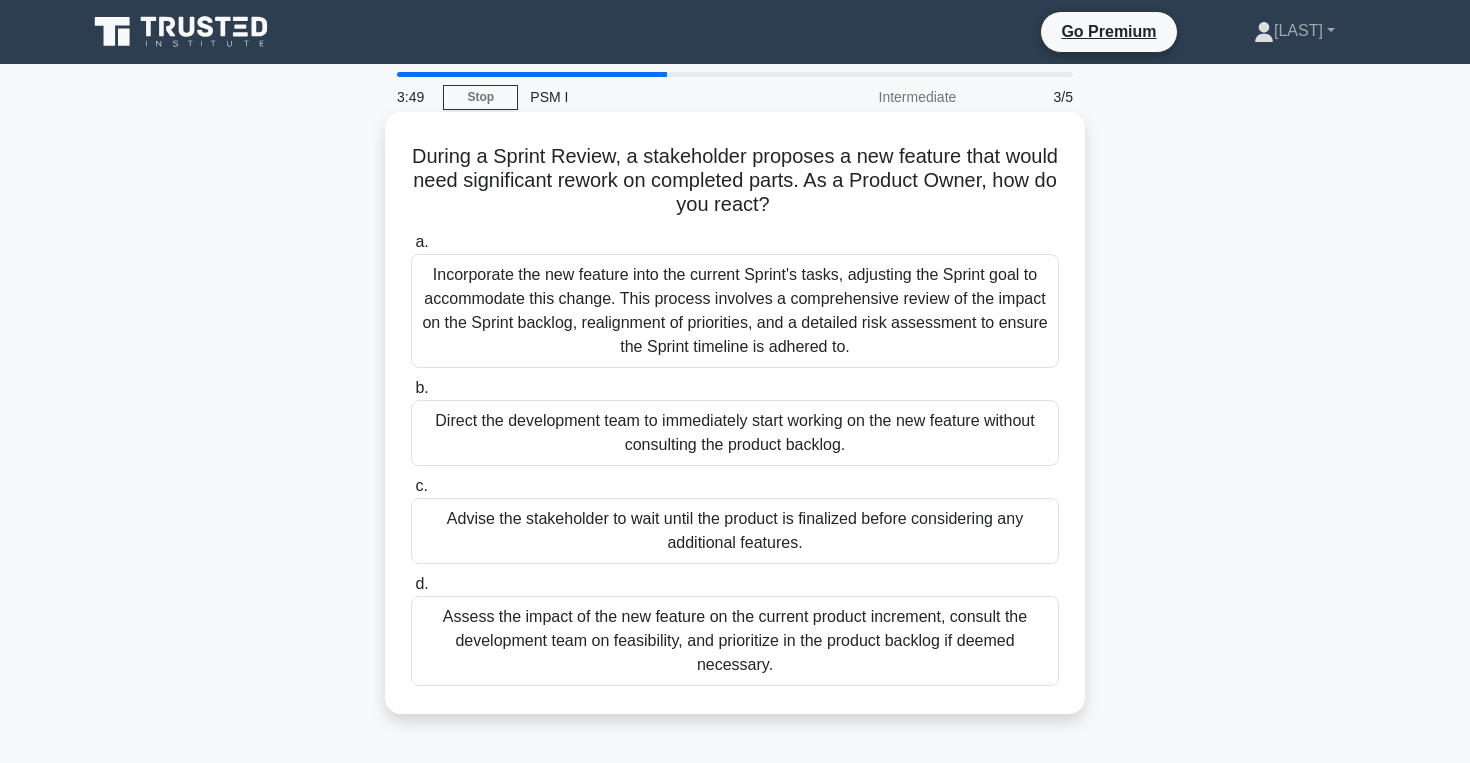 click on "Assess the impact of the new feature on the current product increment, consult the development team on feasibility, and prioritize in the product backlog if deemed necessary." at bounding box center [735, 641] 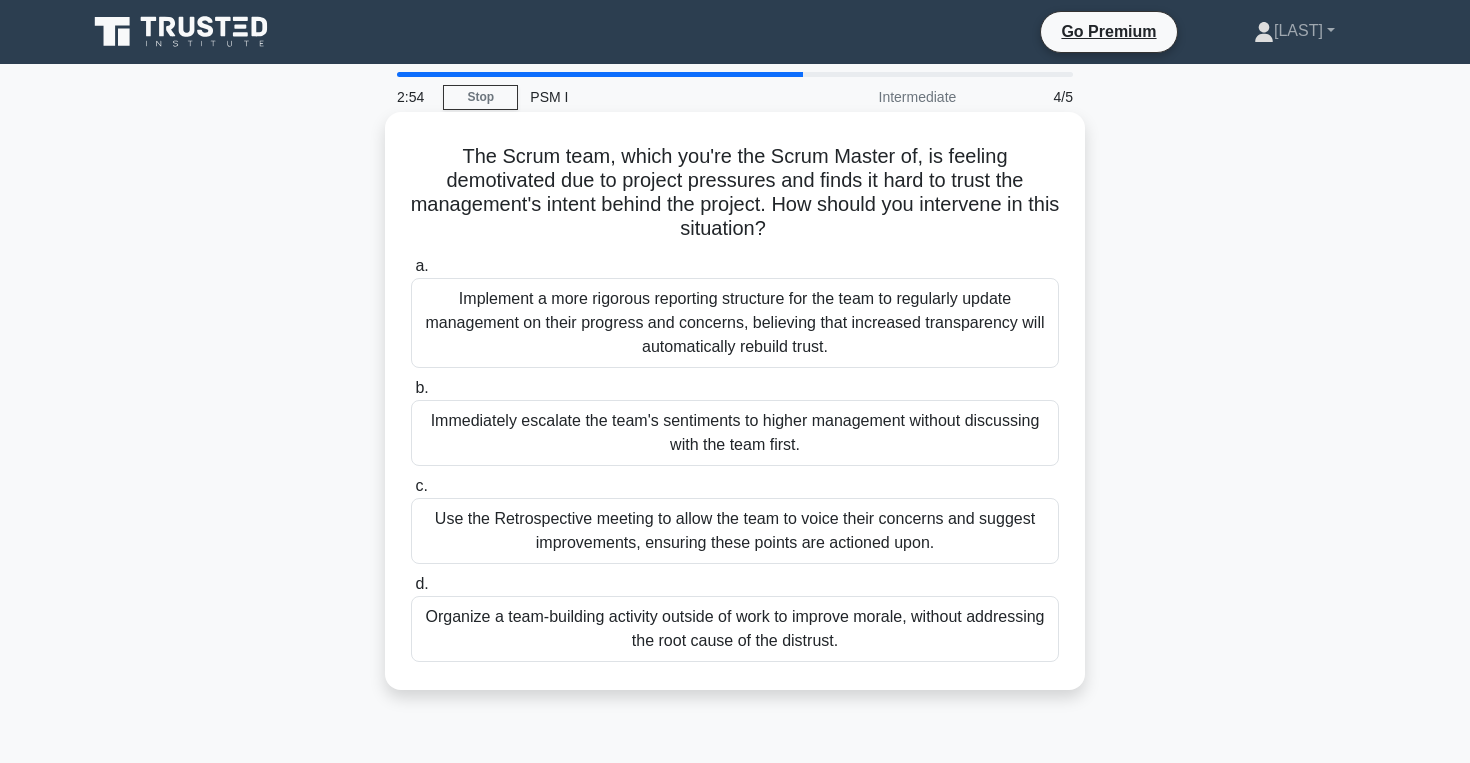 click on "Organize a team-building activity outside of work to improve morale, without addressing the root cause of the distrust." at bounding box center (735, 629) 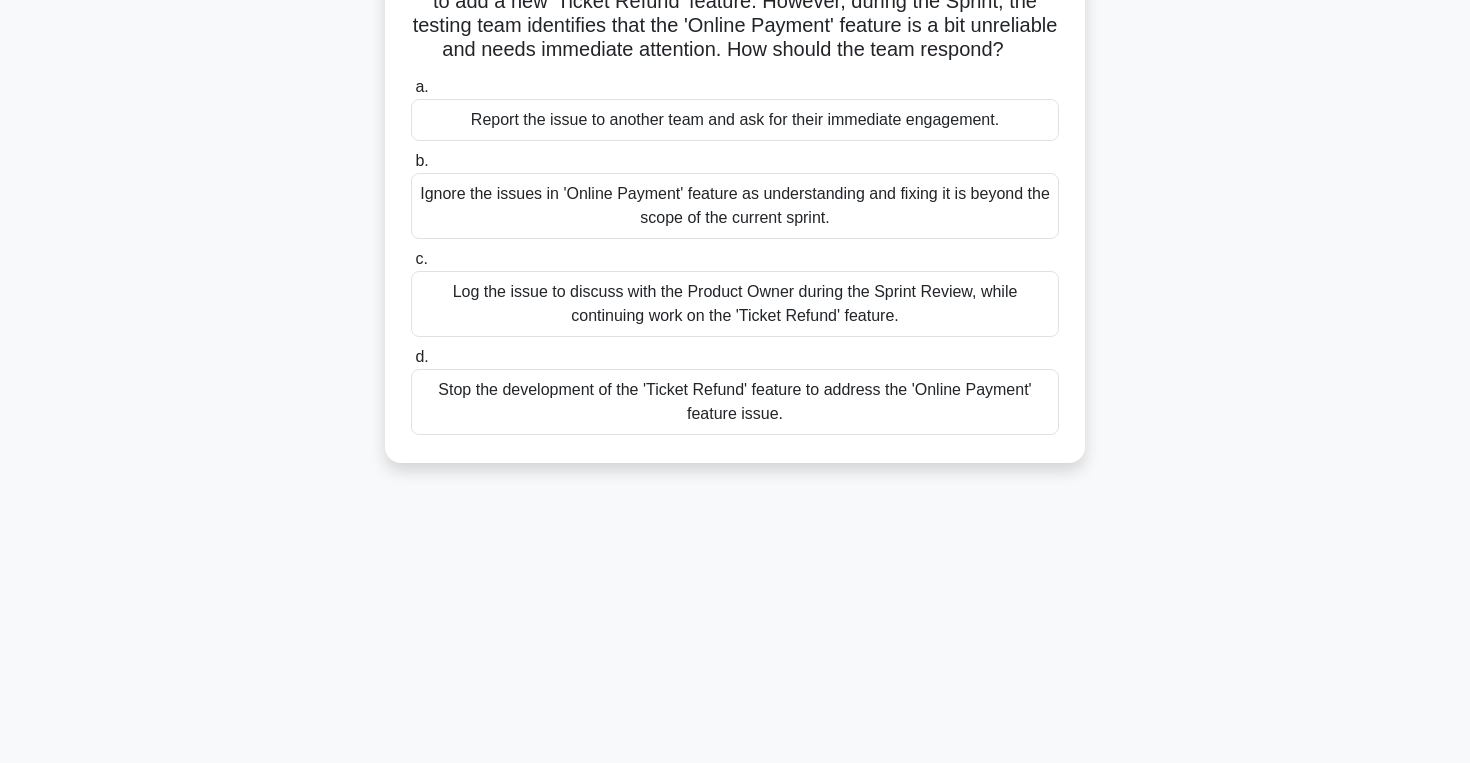 scroll, scrollTop: 184, scrollLeft: 0, axis: vertical 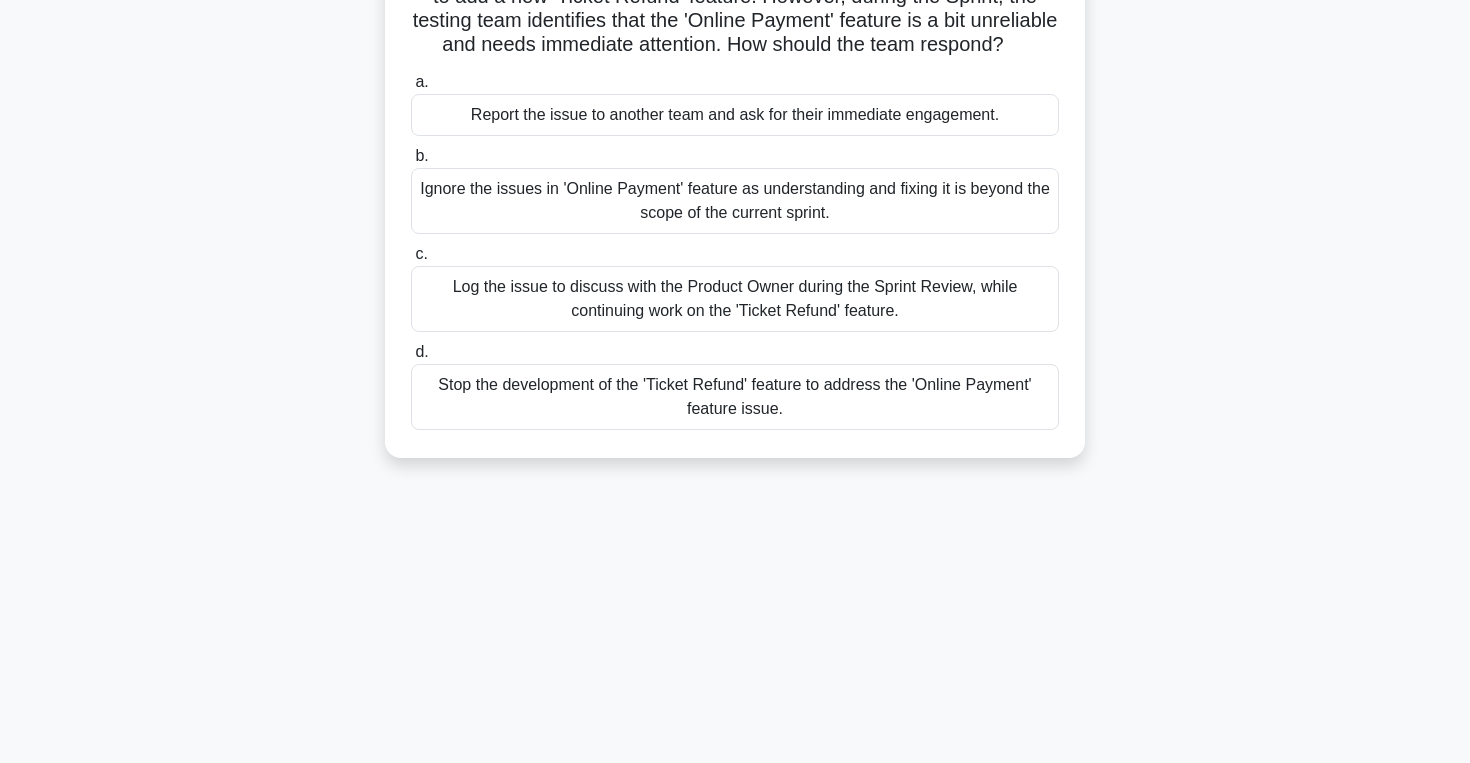 click on "Log the issue to discuss with the Product Owner during the Sprint Review, while continuing work on the 'Ticket Refund' feature." at bounding box center (735, 299) 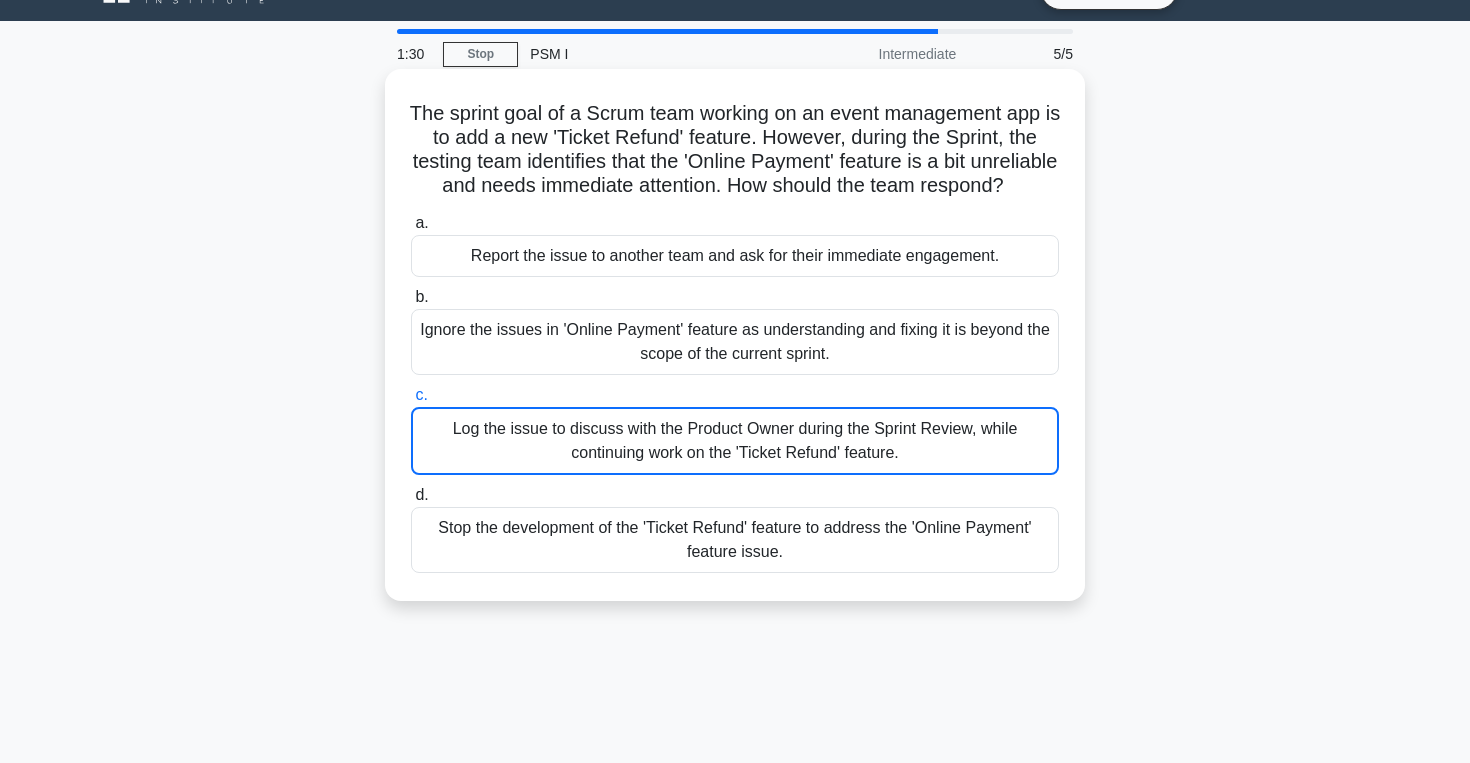scroll, scrollTop: 0, scrollLeft: 0, axis: both 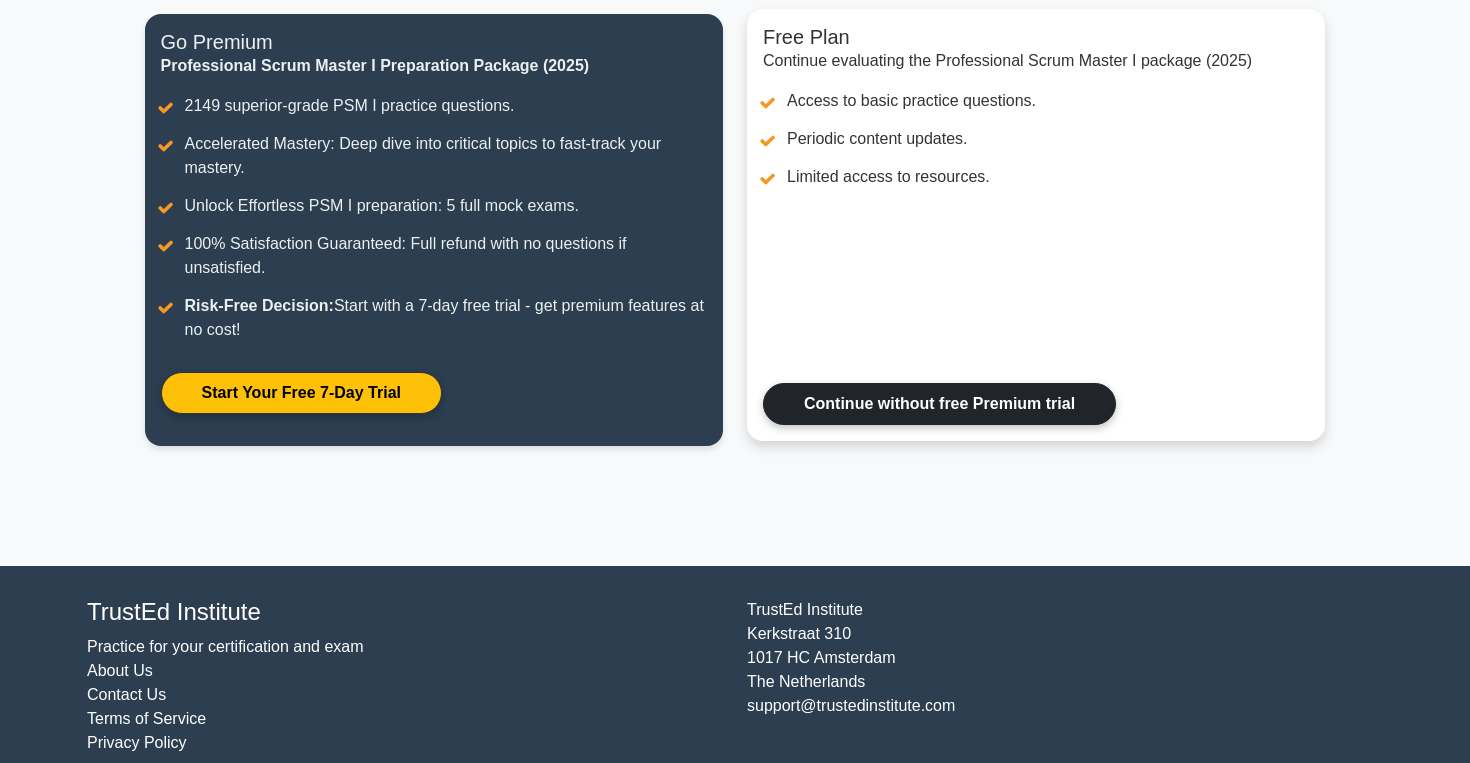 click on "Continue without free Premium trial" at bounding box center (939, 404) 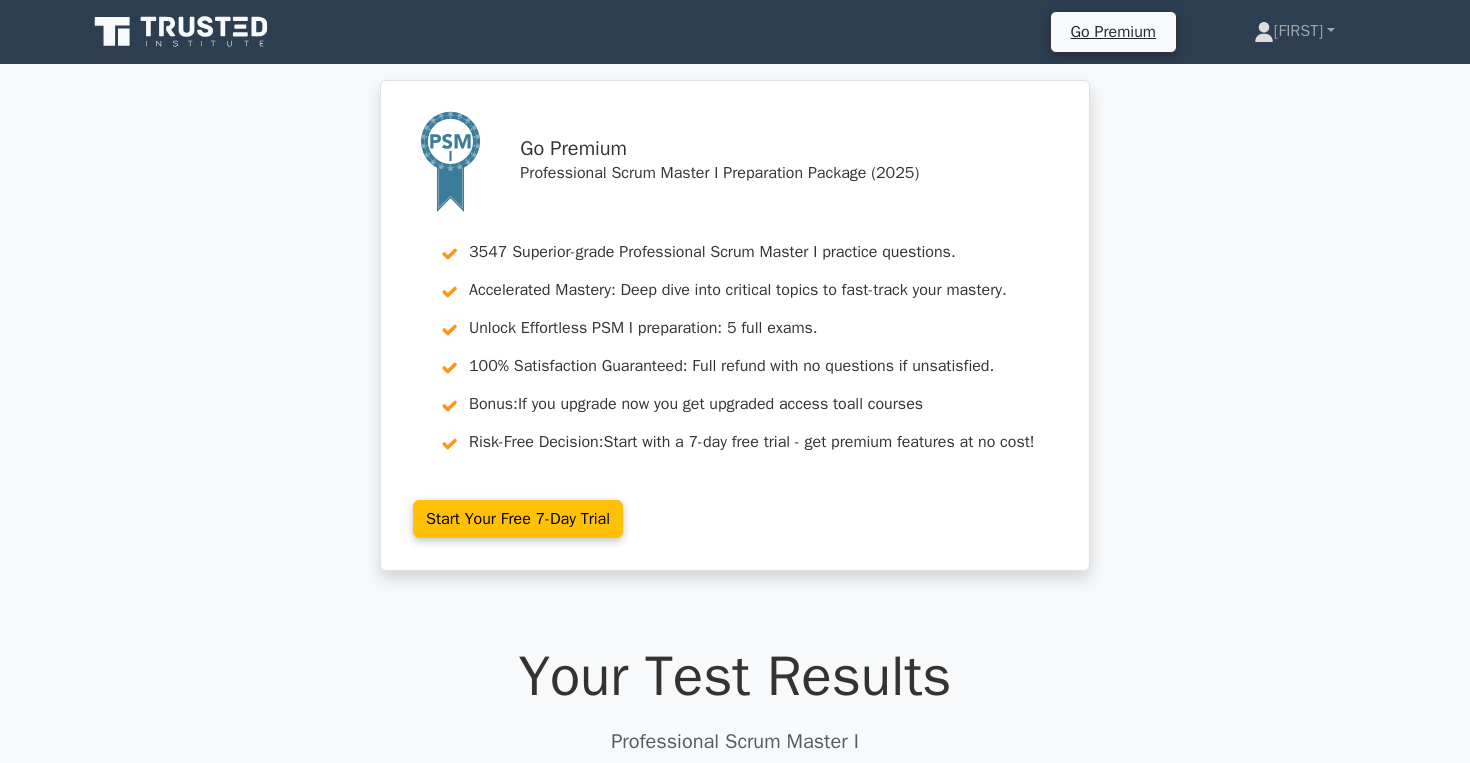 scroll, scrollTop: 0, scrollLeft: 0, axis: both 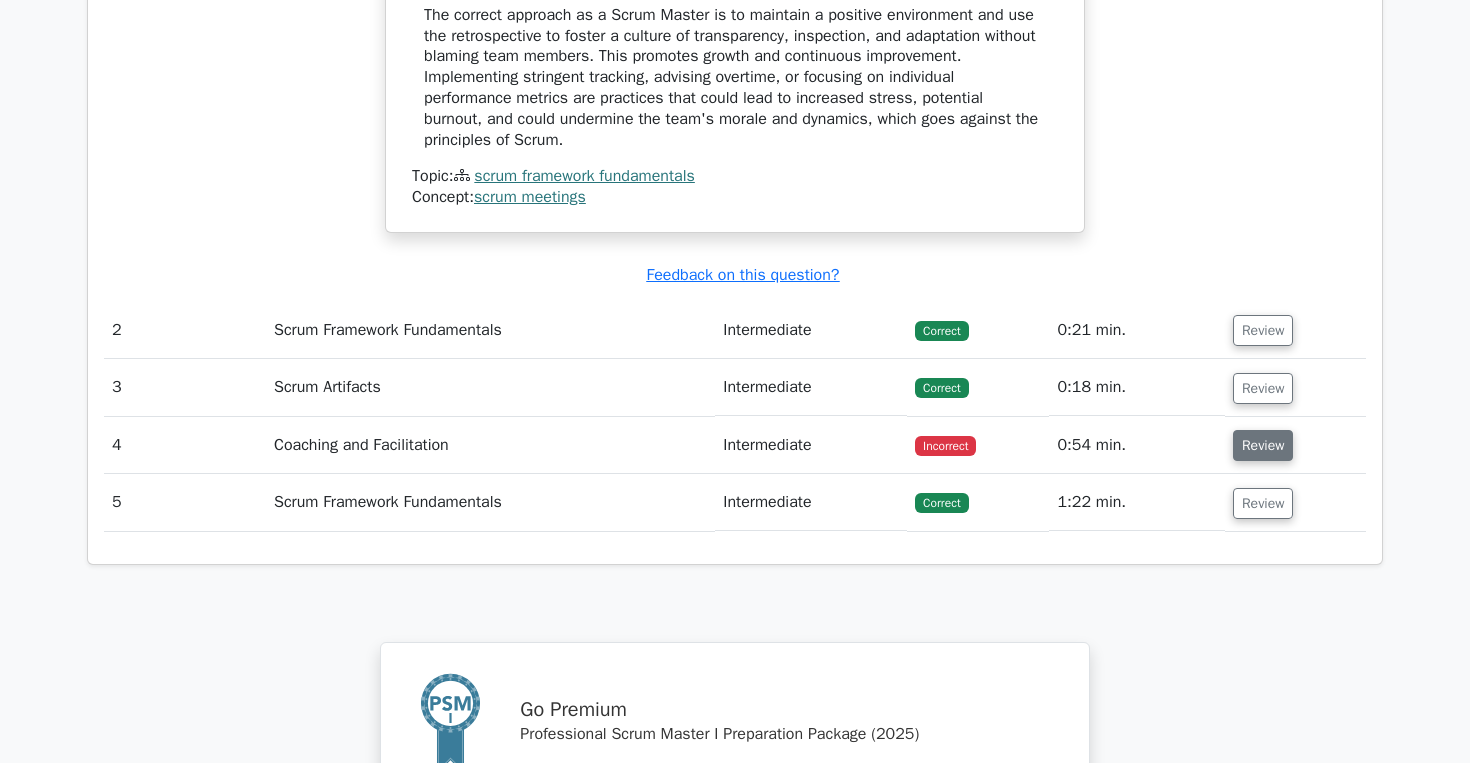 click on "Review" at bounding box center [1263, 445] 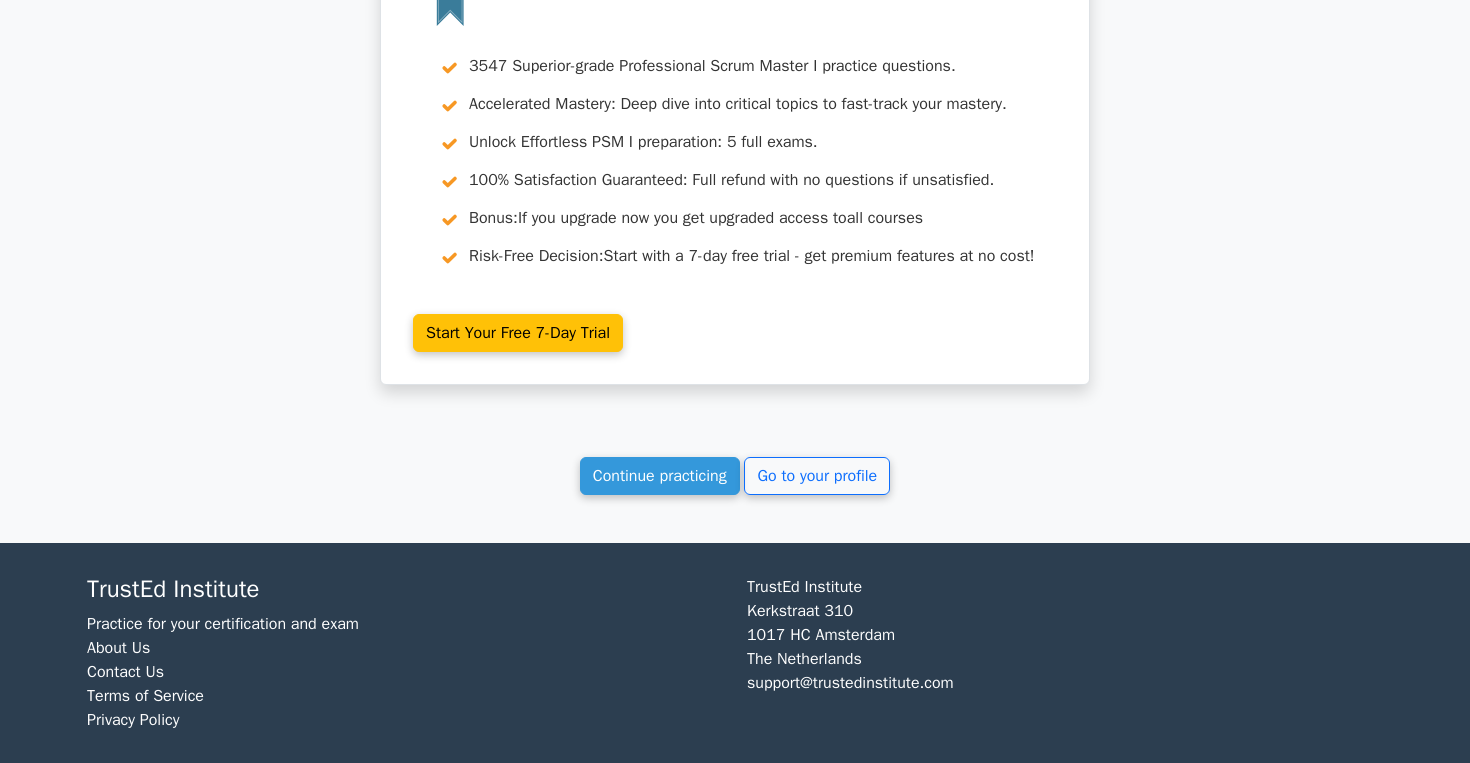 scroll, scrollTop: 3901, scrollLeft: 0, axis: vertical 